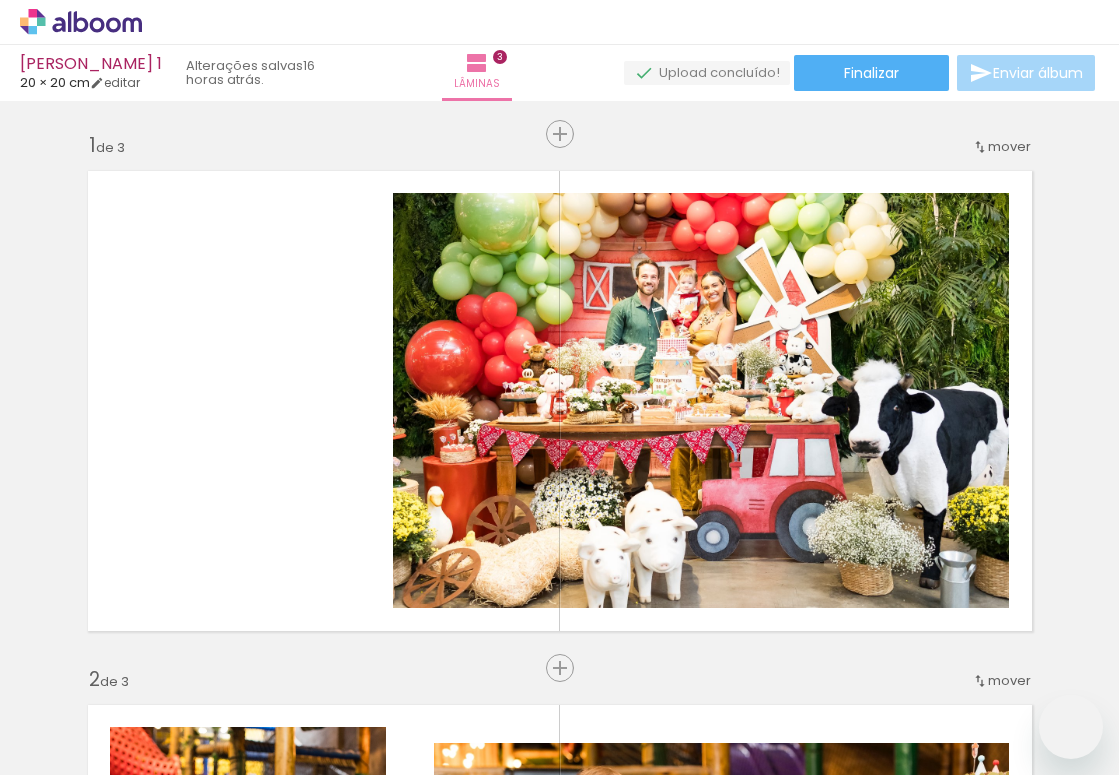 scroll, scrollTop: 0, scrollLeft: 0, axis: both 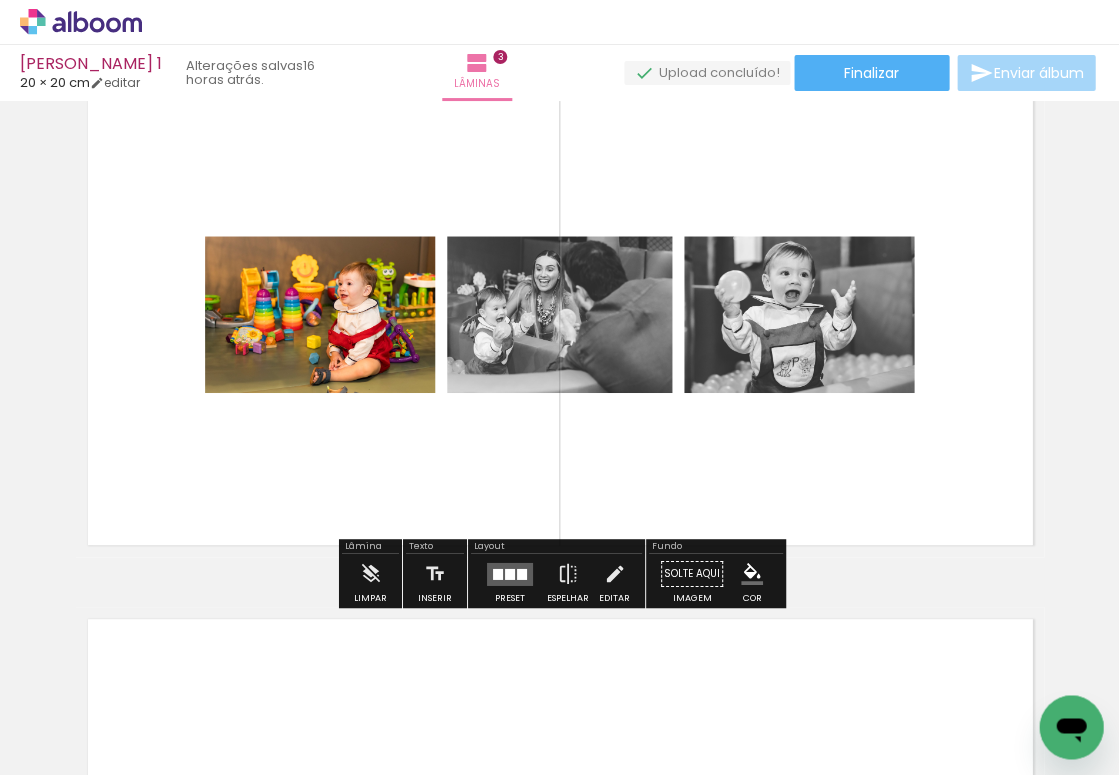 click at bounding box center (1462, 708) 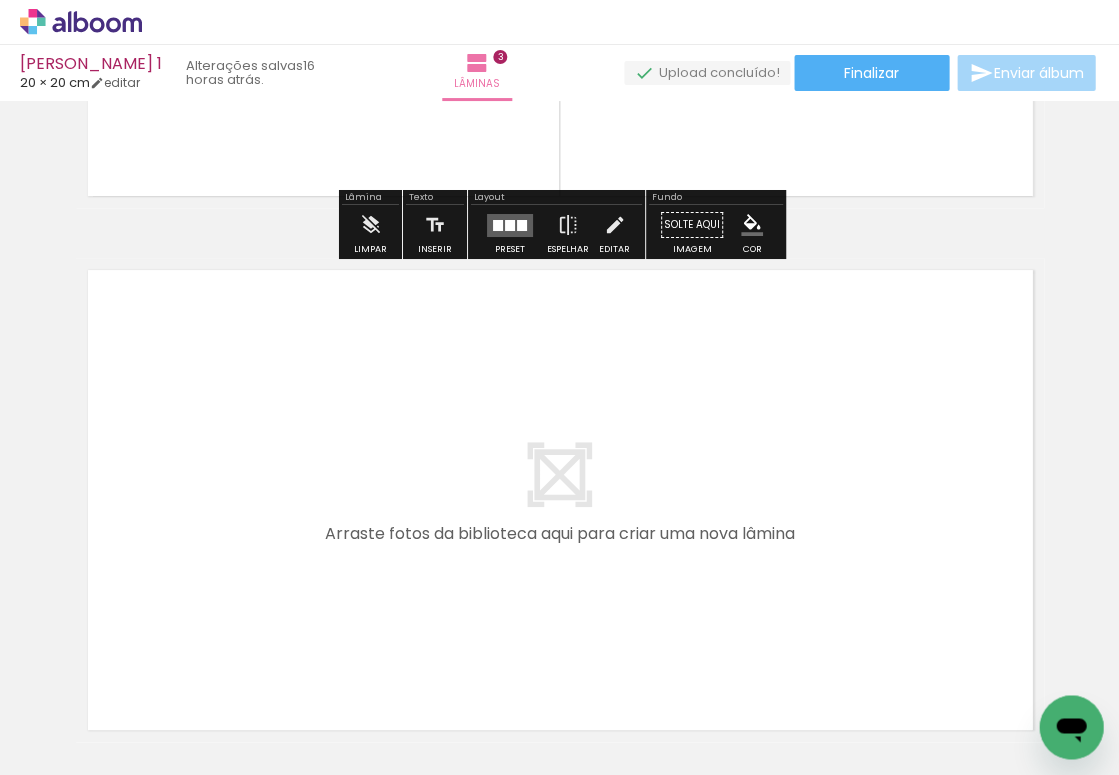 scroll, scrollTop: 1540, scrollLeft: 0, axis: vertical 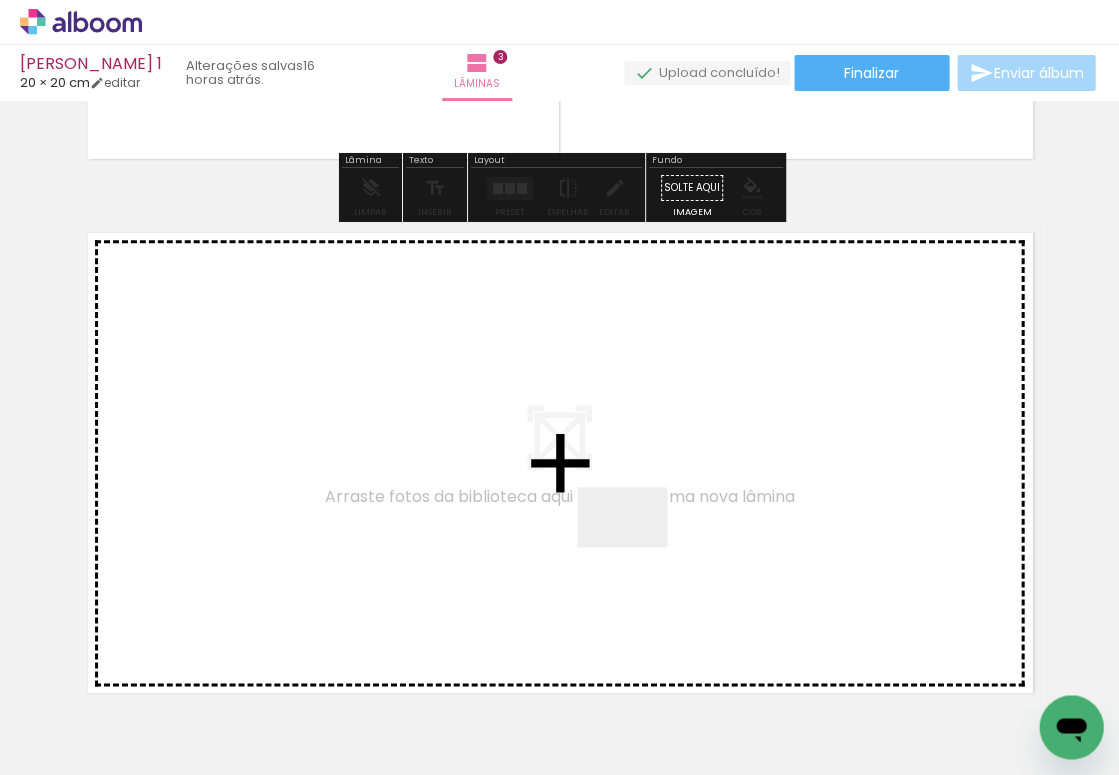 drag, startPoint x: 814, startPoint y: 723, endPoint x: 637, endPoint y: 547, distance: 249.6097 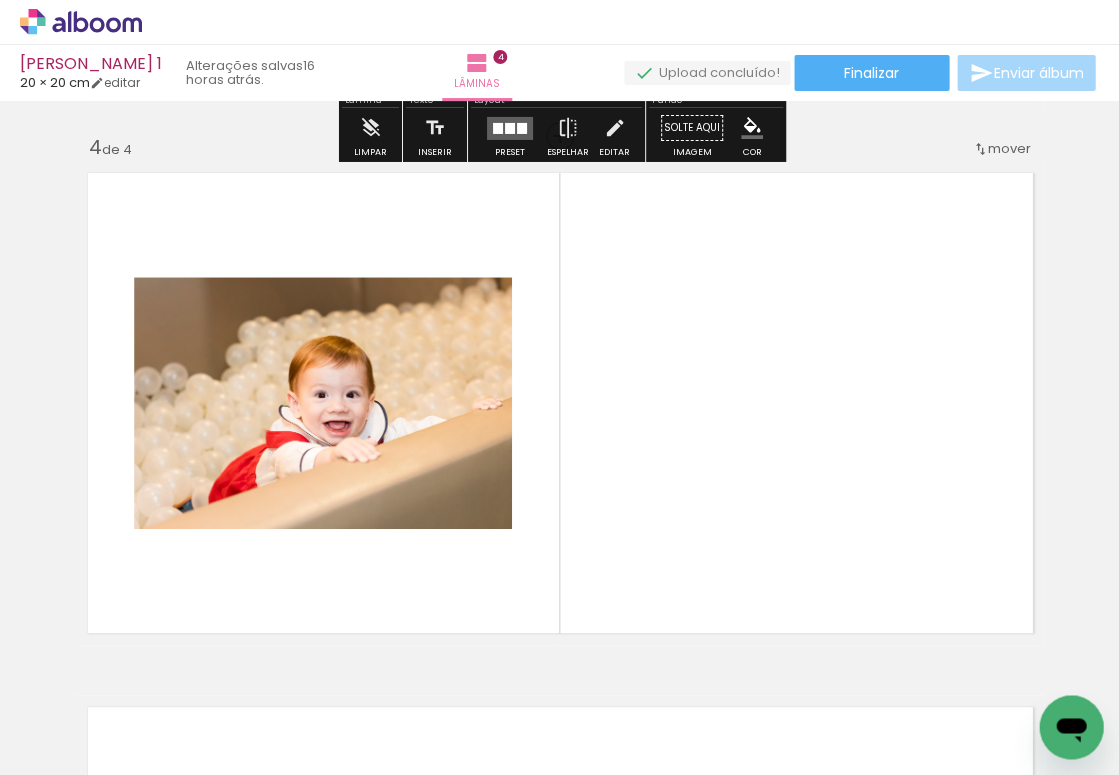 scroll, scrollTop: 1627, scrollLeft: 0, axis: vertical 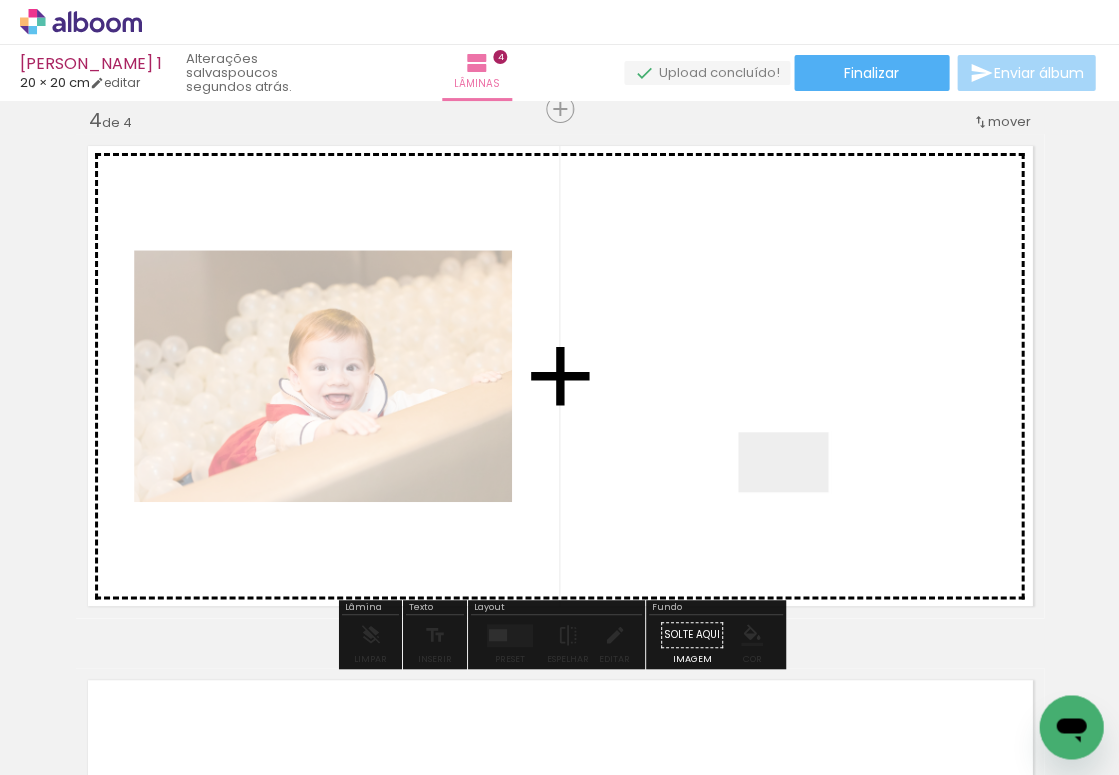 drag, startPoint x: 893, startPoint y: 714, endPoint x: 780, endPoint y: 457, distance: 280.74542 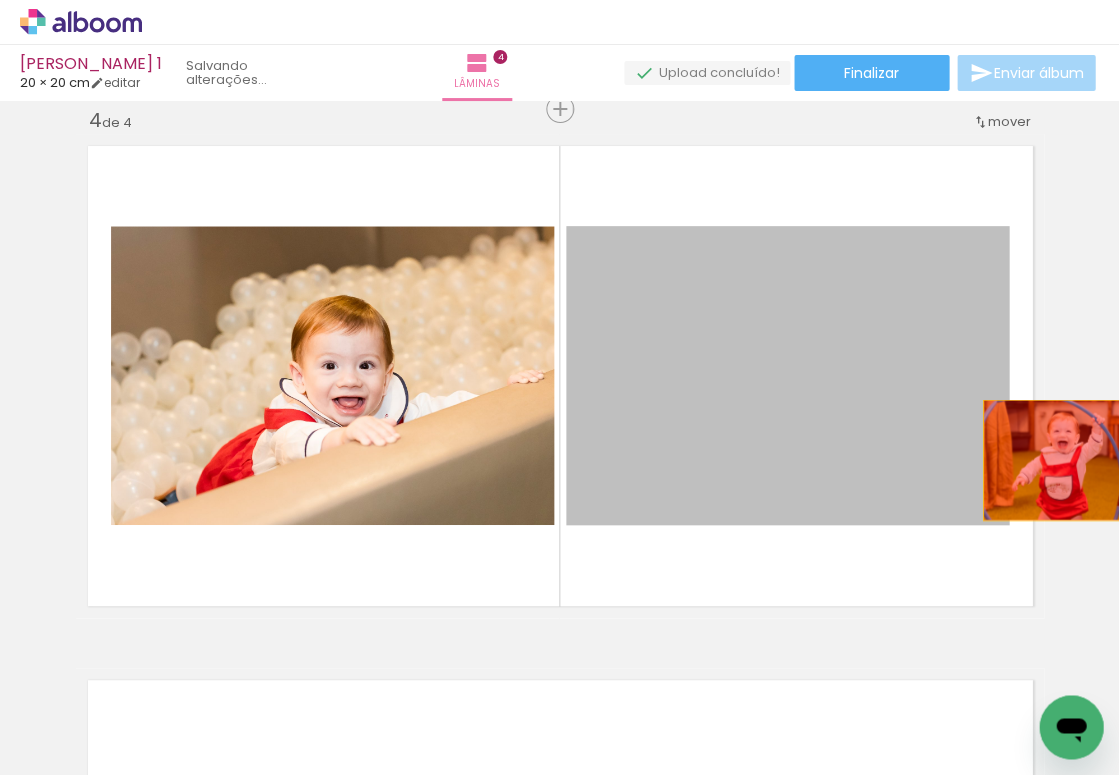 drag, startPoint x: 900, startPoint y: 422, endPoint x: 1071, endPoint y: 460, distance: 175.17134 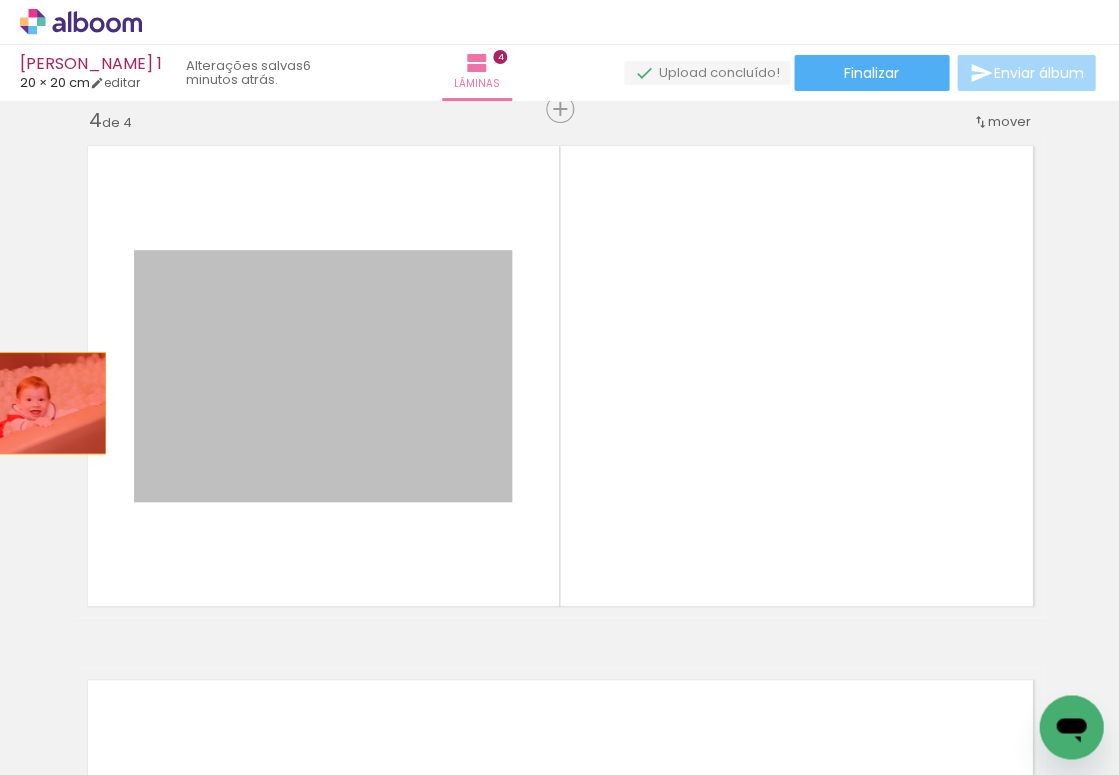 drag, startPoint x: 211, startPoint y: 395, endPoint x: 29, endPoint y: 403, distance: 182.17574 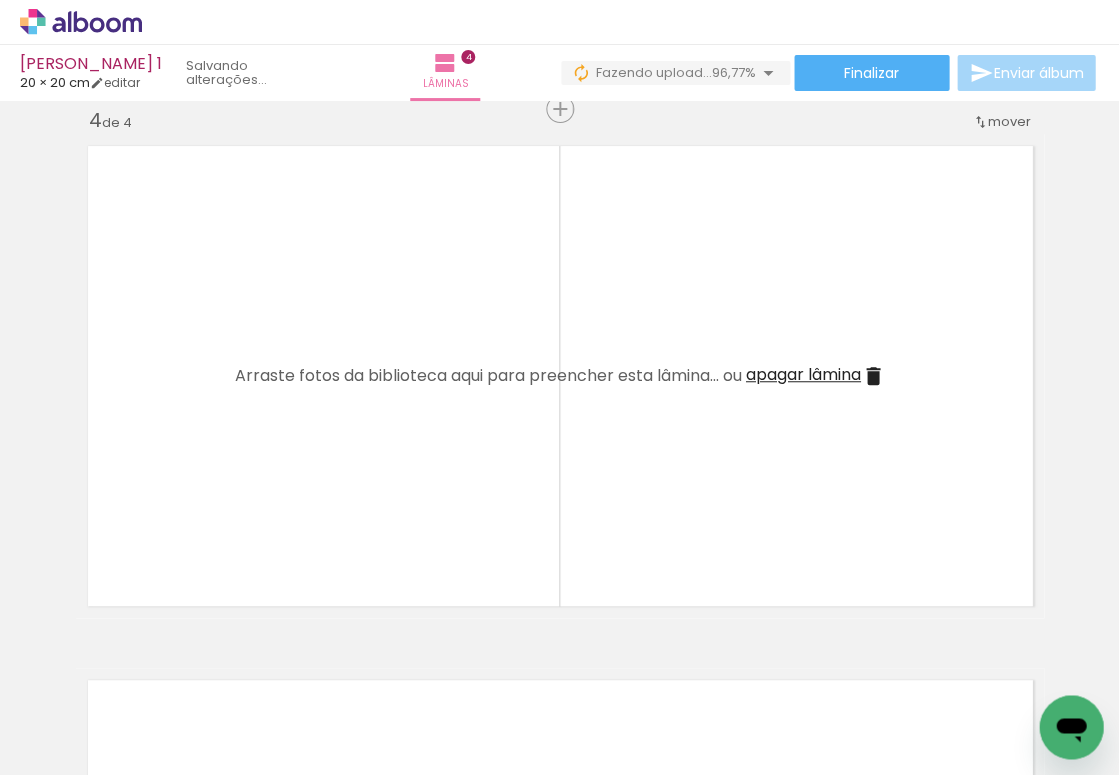 scroll, scrollTop: 0, scrollLeft: 2504, axis: horizontal 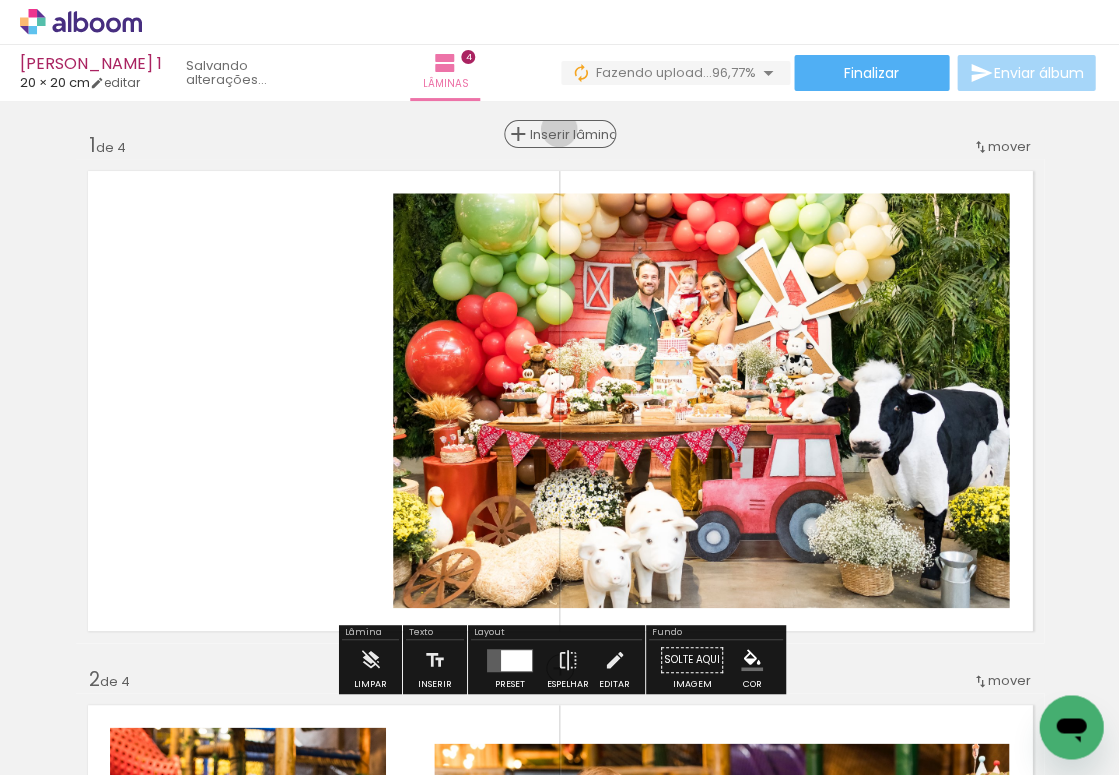 click on "Inserir lâmina" at bounding box center [569, 134] 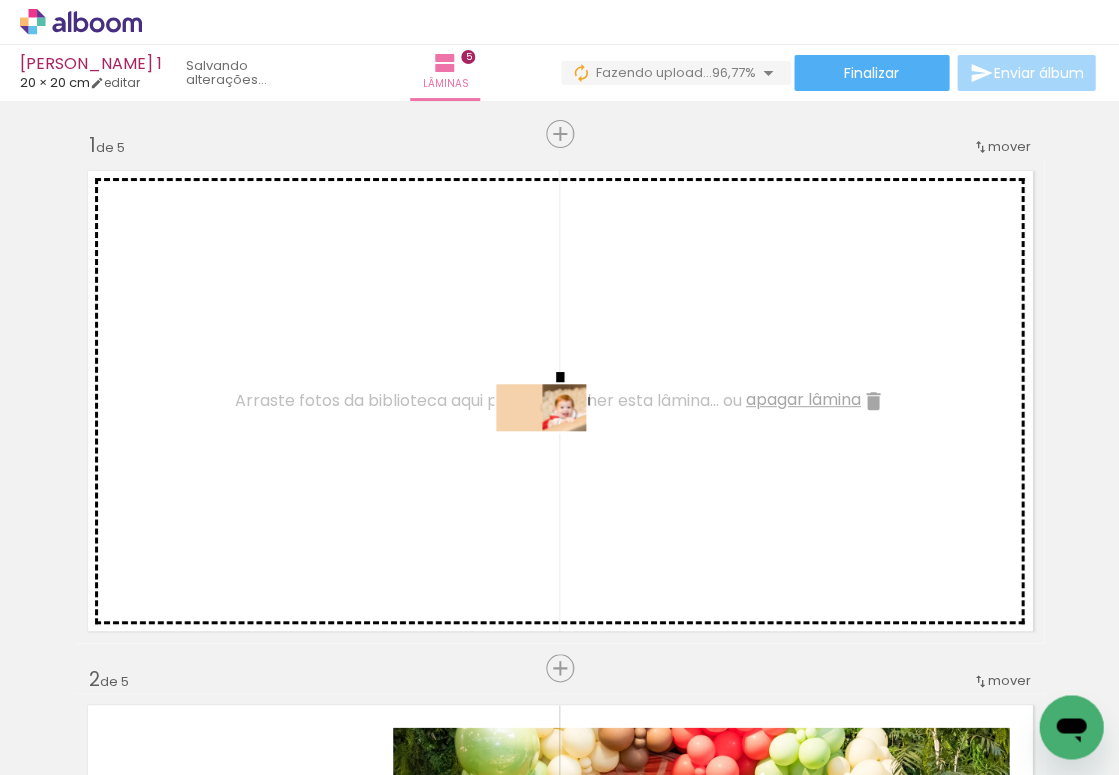 drag, startPoint x: 1027, startPoint y: 699, endPoint x: 560, endPoint y: 441, distance: 533.5288 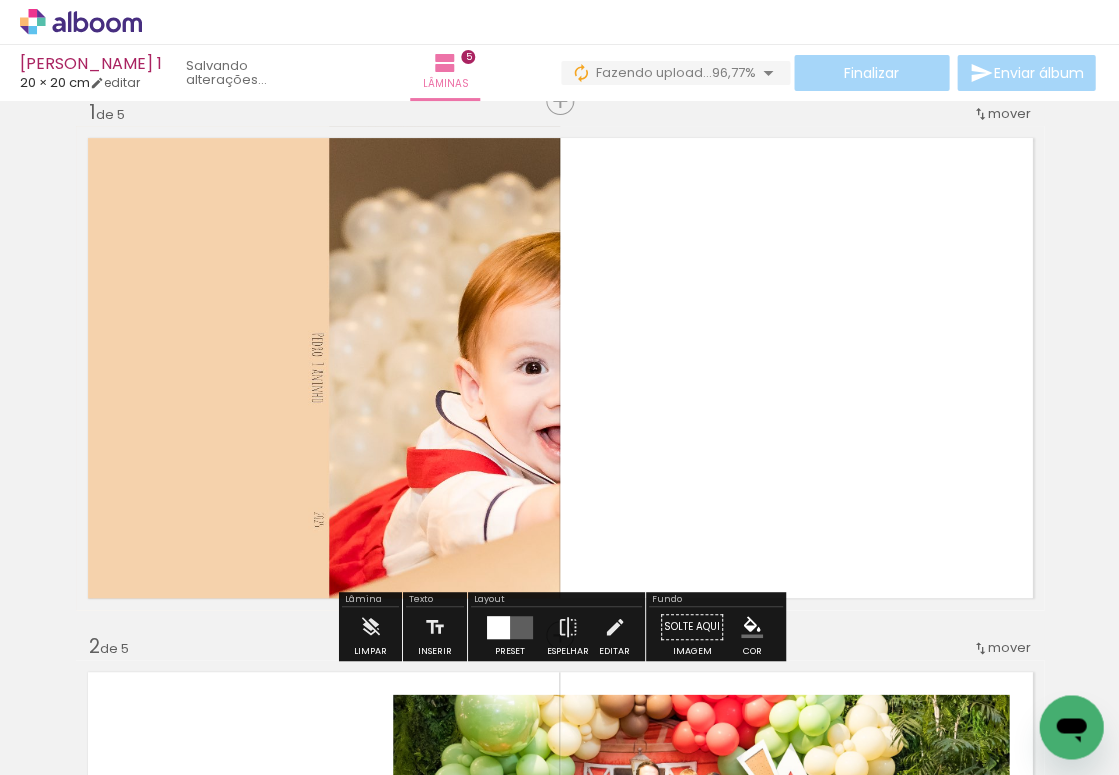 scroll, scrollTop: 45, scrollLeft: 0, axis: vertical 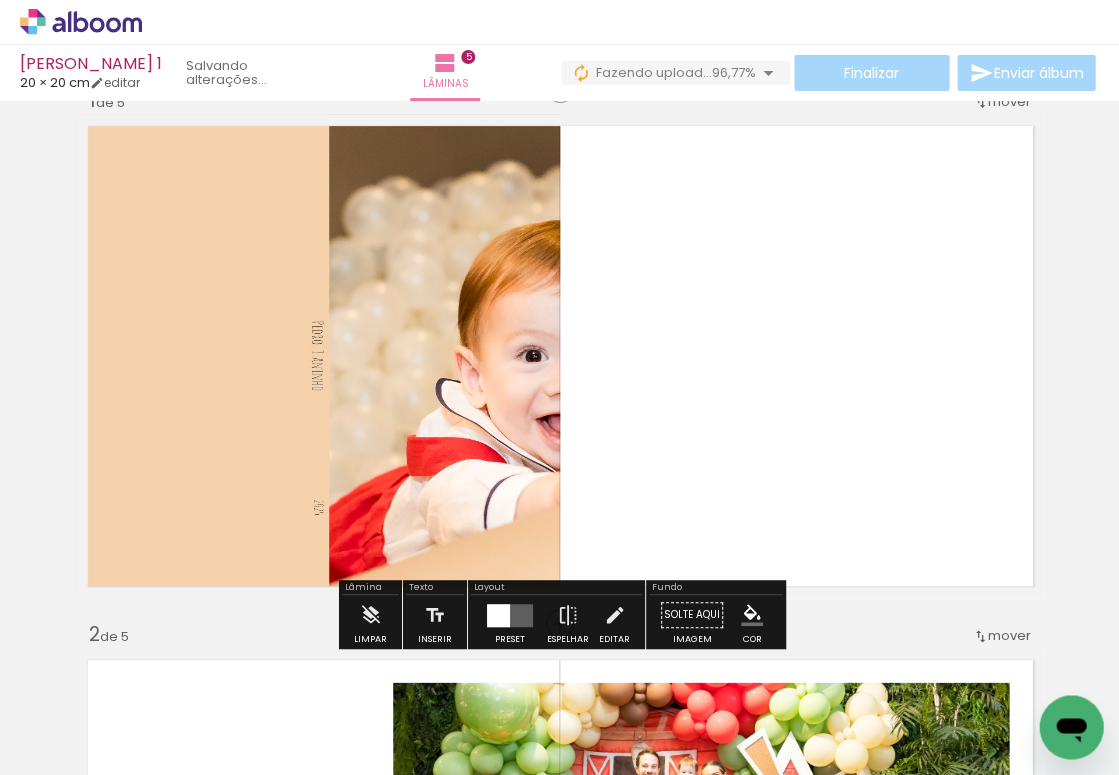 click at bounding box center (510, 614) 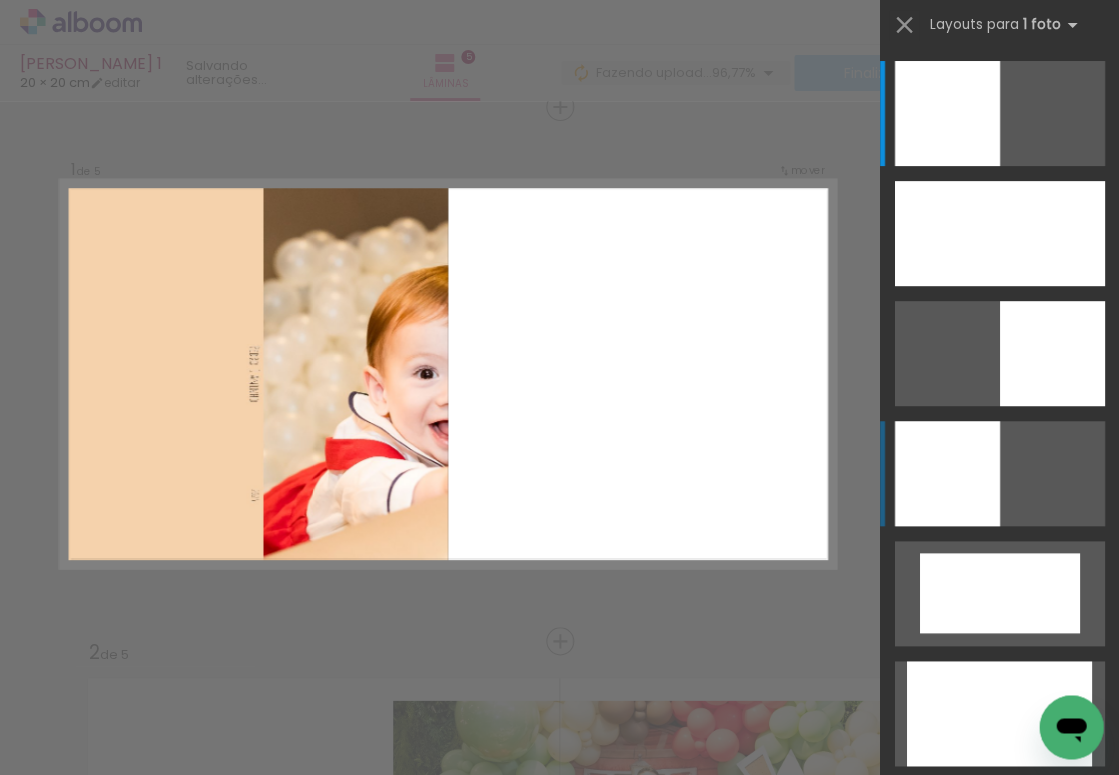 scroll, scrollTop: 26, scrollLeft: 0, axis: vertical 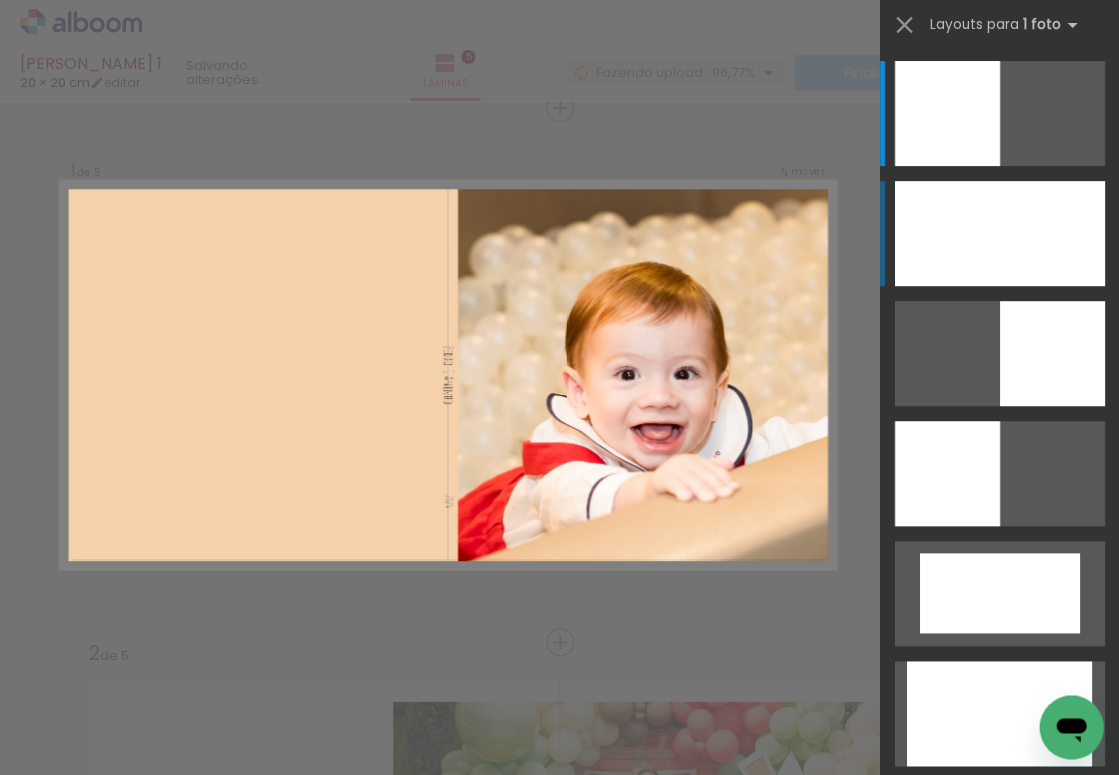 click at bounding box center [999, 233] 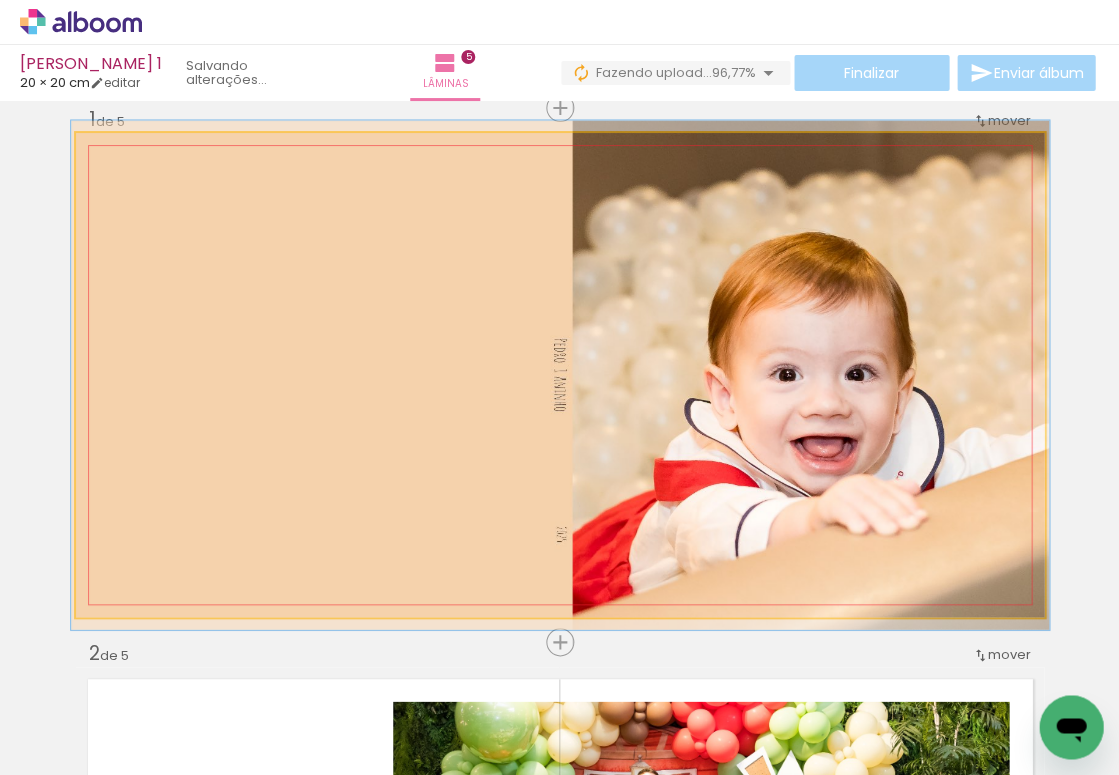 type on "101" 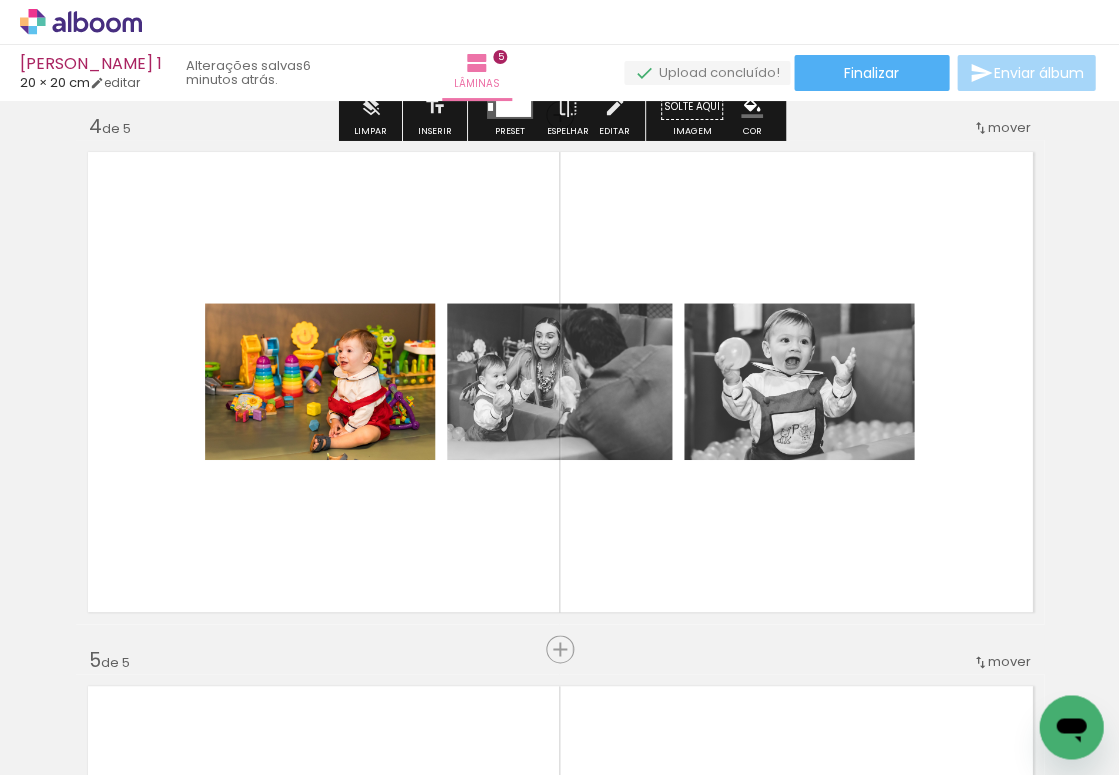 scroll, scrollTop: 1630, scrollLeft: 0, axis: vertical 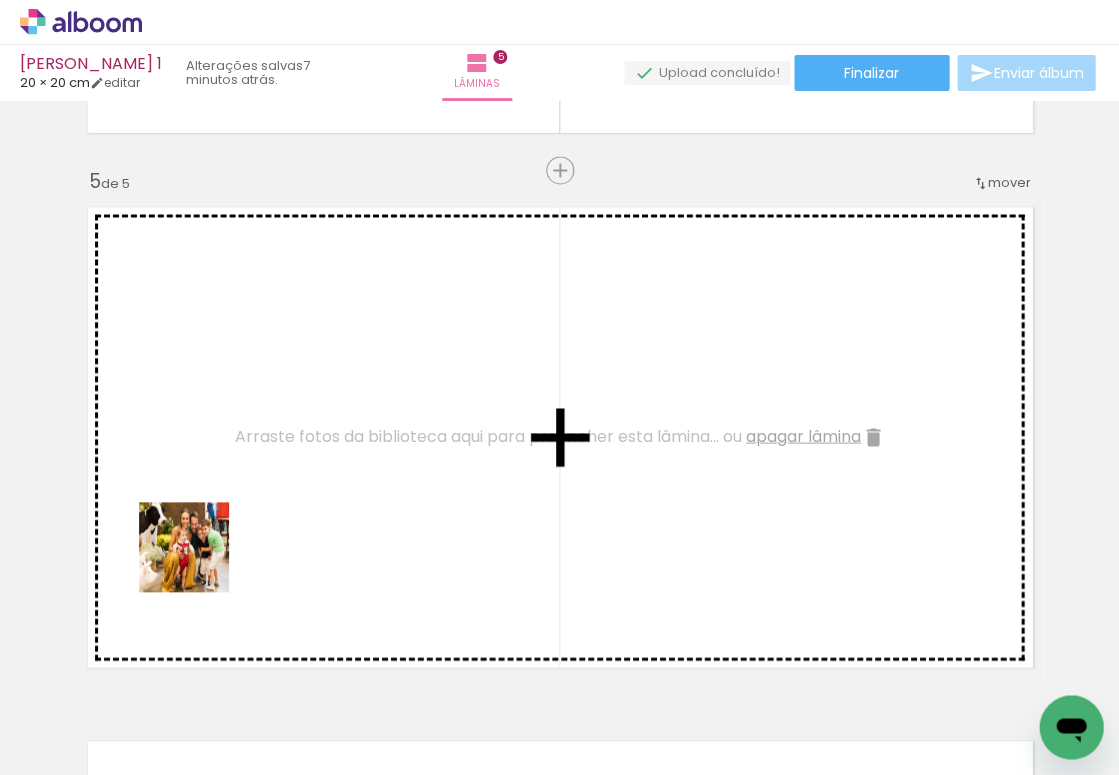 drag, startPoint x: 211, startPoint y: 713, endPoint x: 198, endPoint y: 557, distance: 156.54073 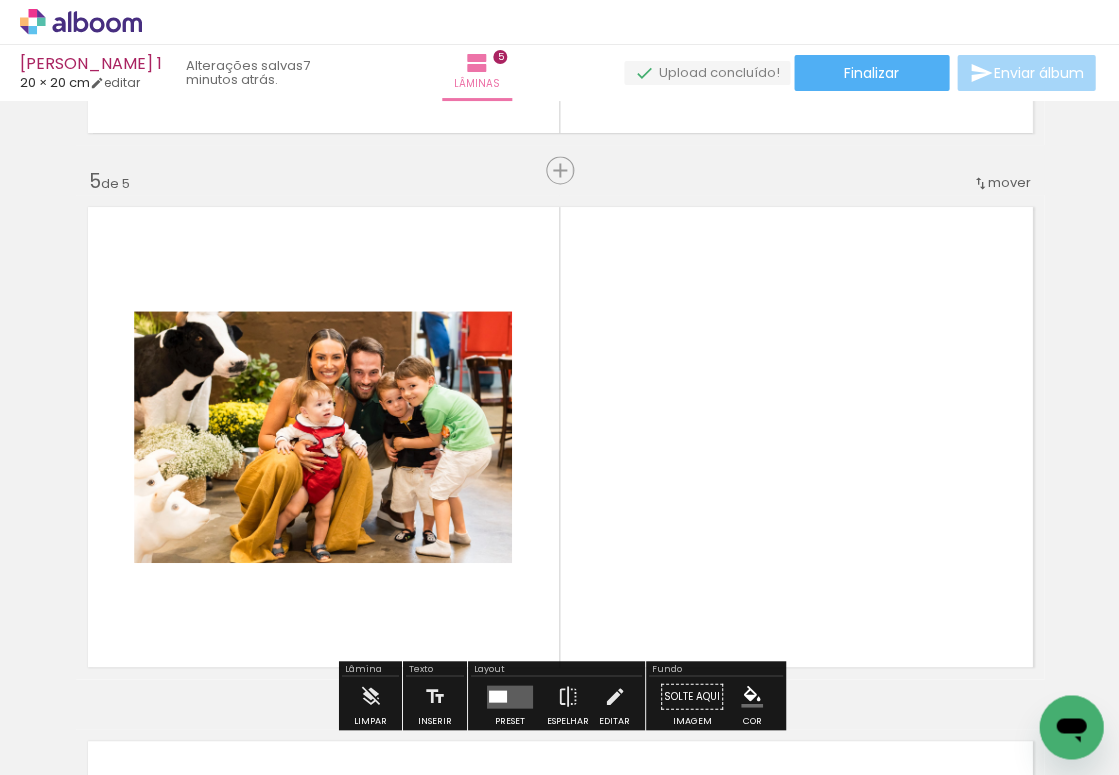 drag, startPoint x: 309, startPoint y: 704, endPoint x: 248, endPoint y: 573, distance: 144.50606 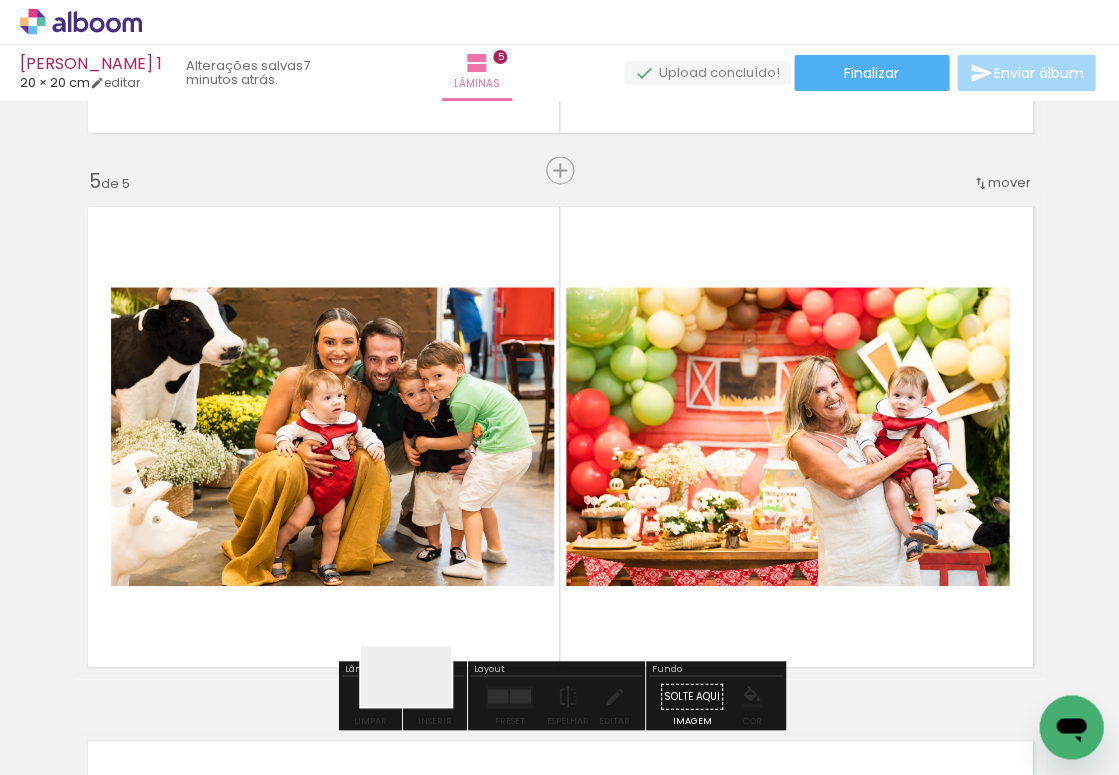 drag, startPoint x: 426, startPoint y: 714, endPoint x: 337, endPoint y: 578, distance: 162.53308 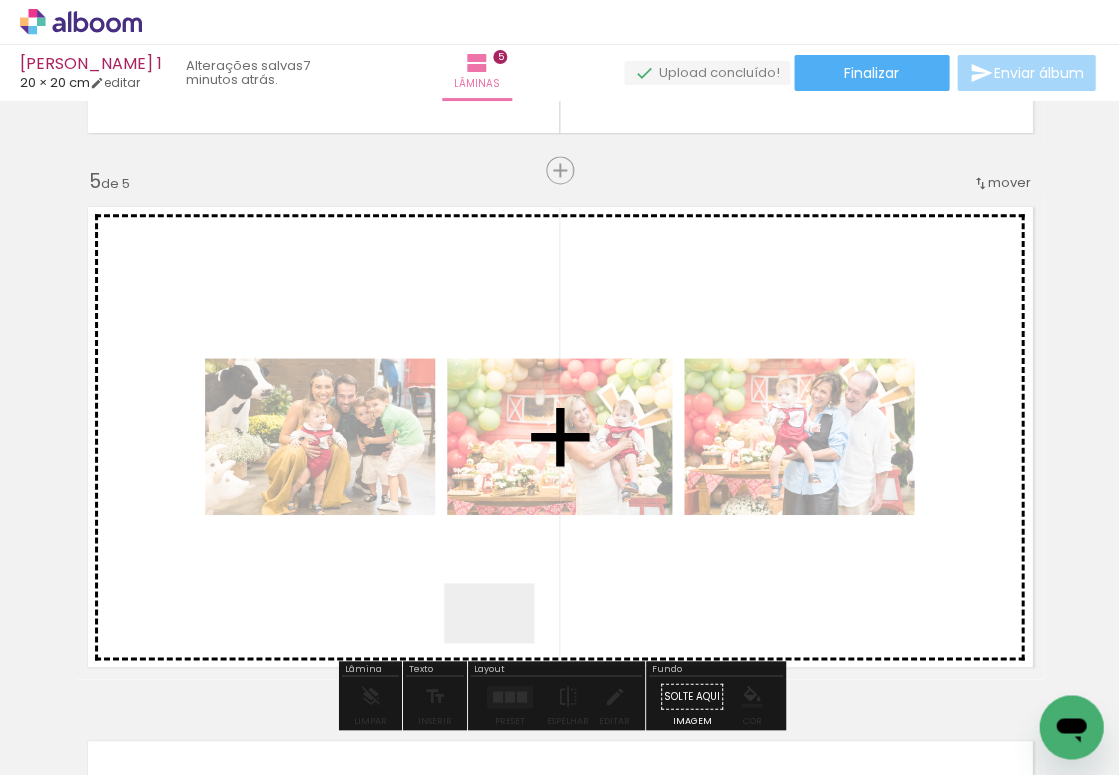 drag, startPoint x: 534, startPoint y: 699, endPoint x: 431, endPoint y: 540, distance: 189.44656 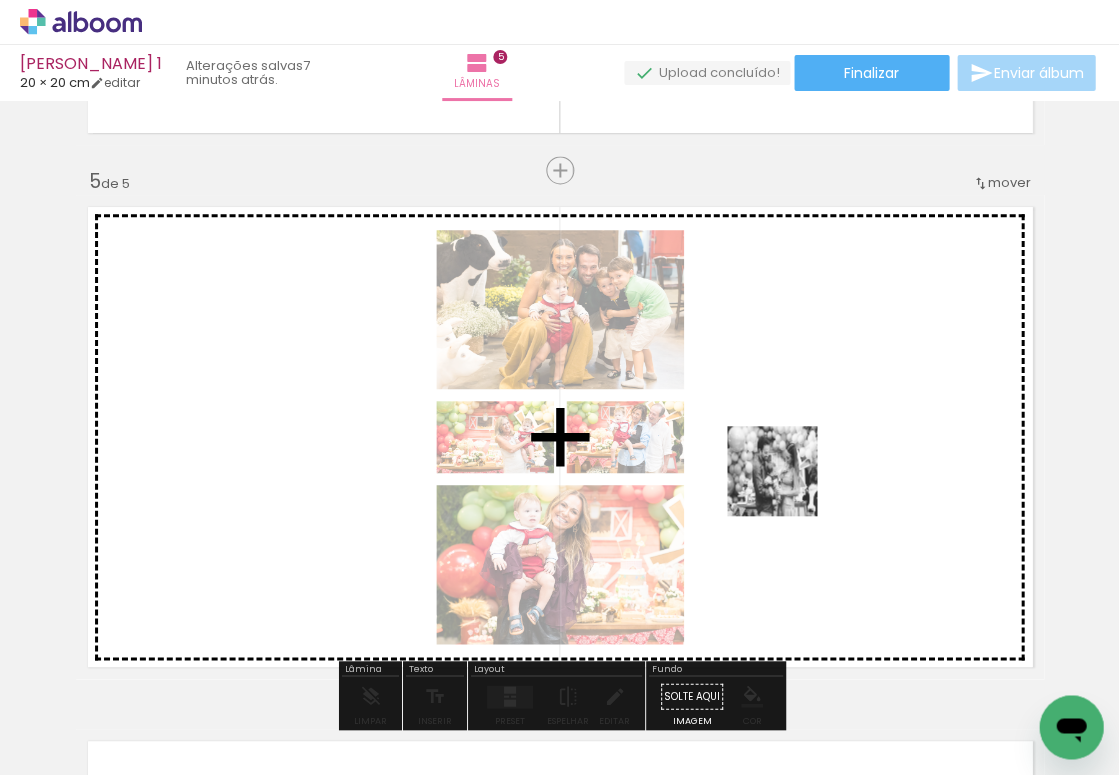 drag, startPoint x: 657, startPoint y: 720, endPoint x: 786, endPoint y: 486, distance: 267.20218 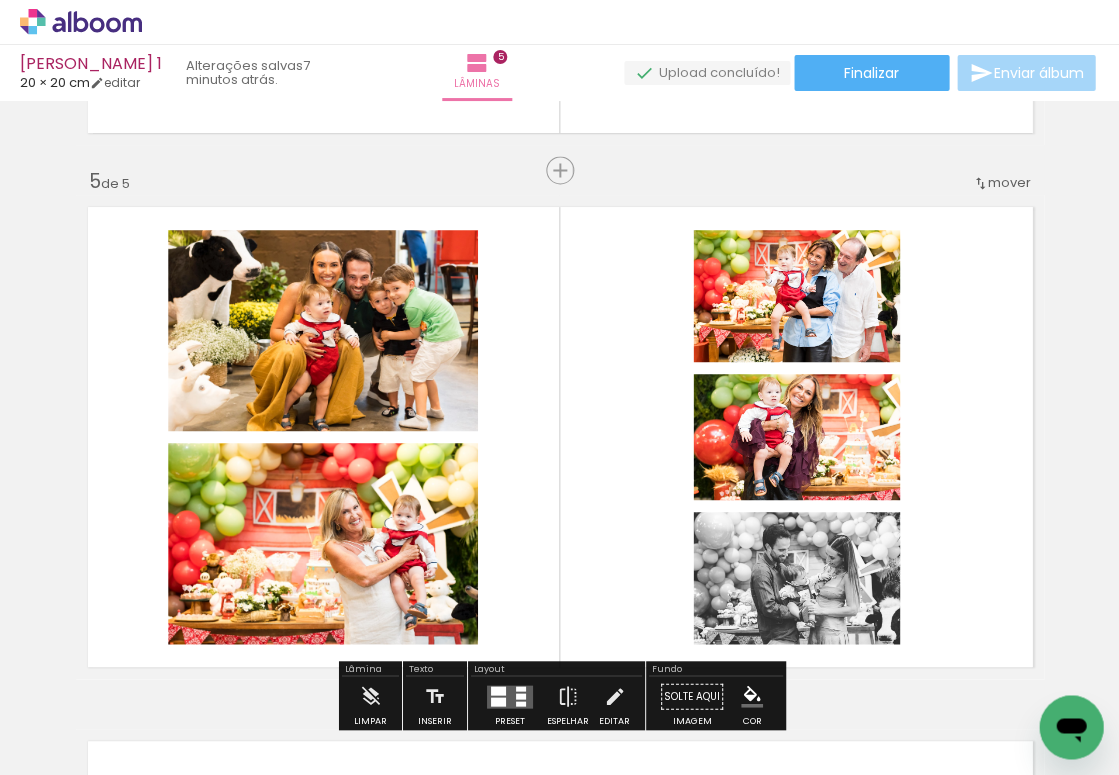 scroll, scrollTop: 2177, scrollLeft: 0, axis: vertical 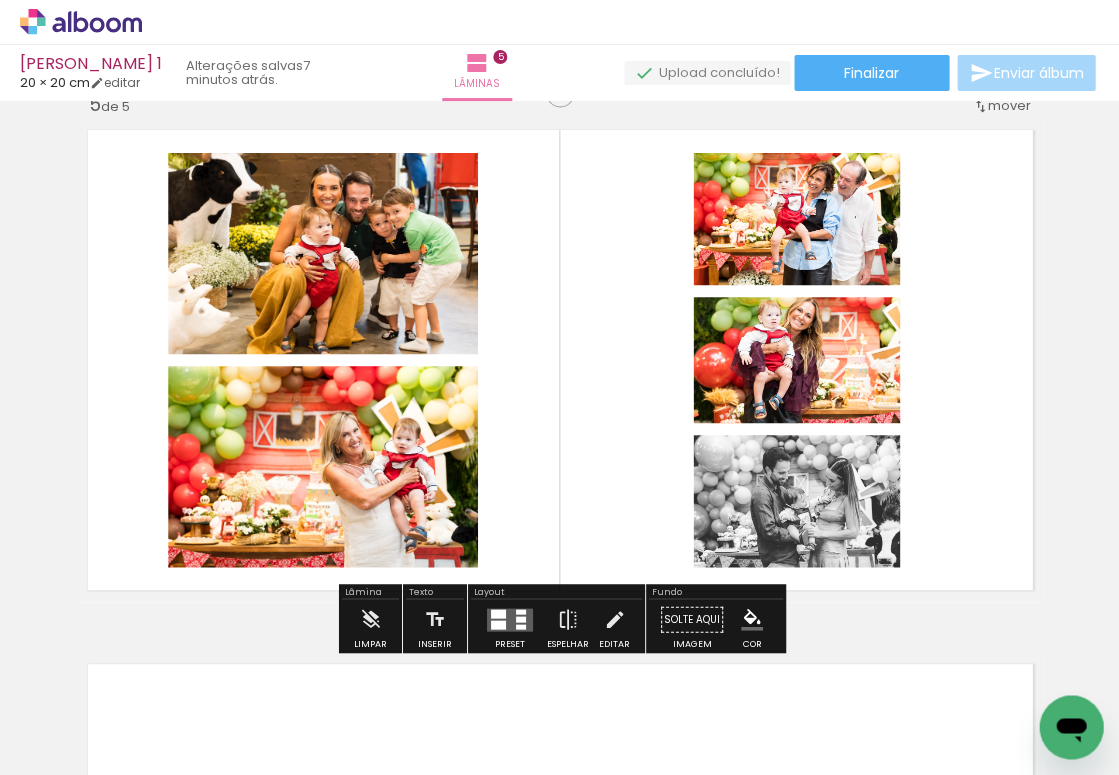 click at bounding box center [498, 623] 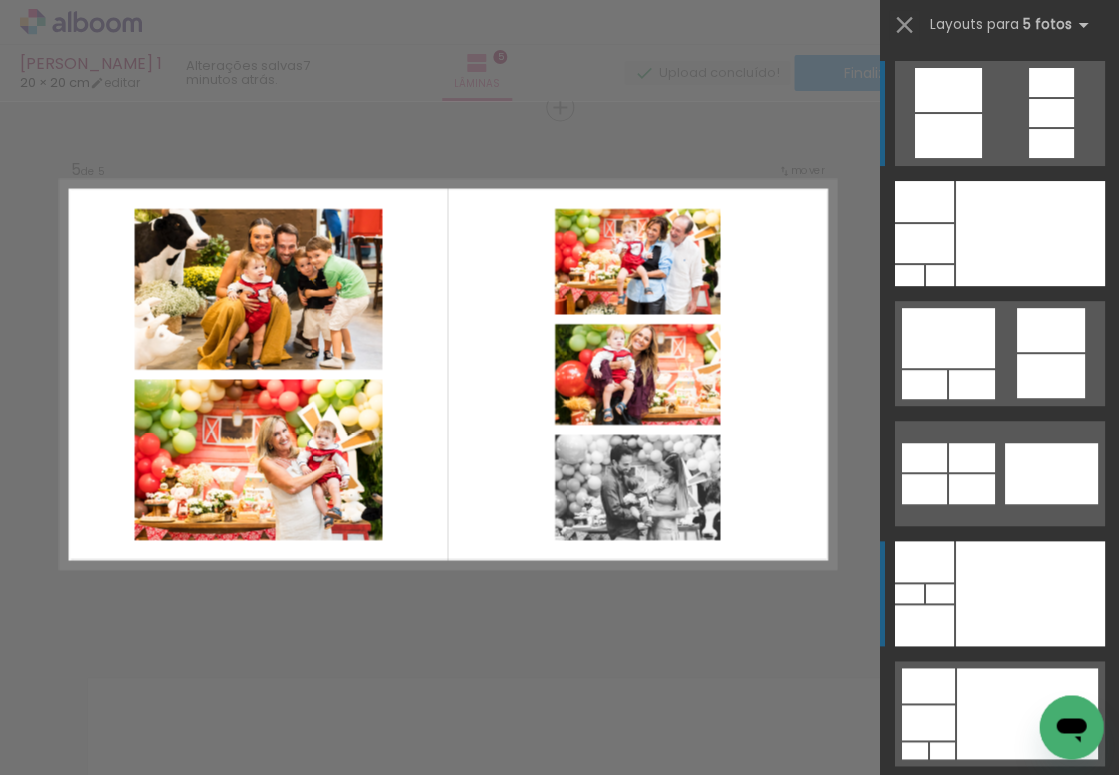 scroll, scrollTop: 2162, scrollLeft: 0, axis: vertical 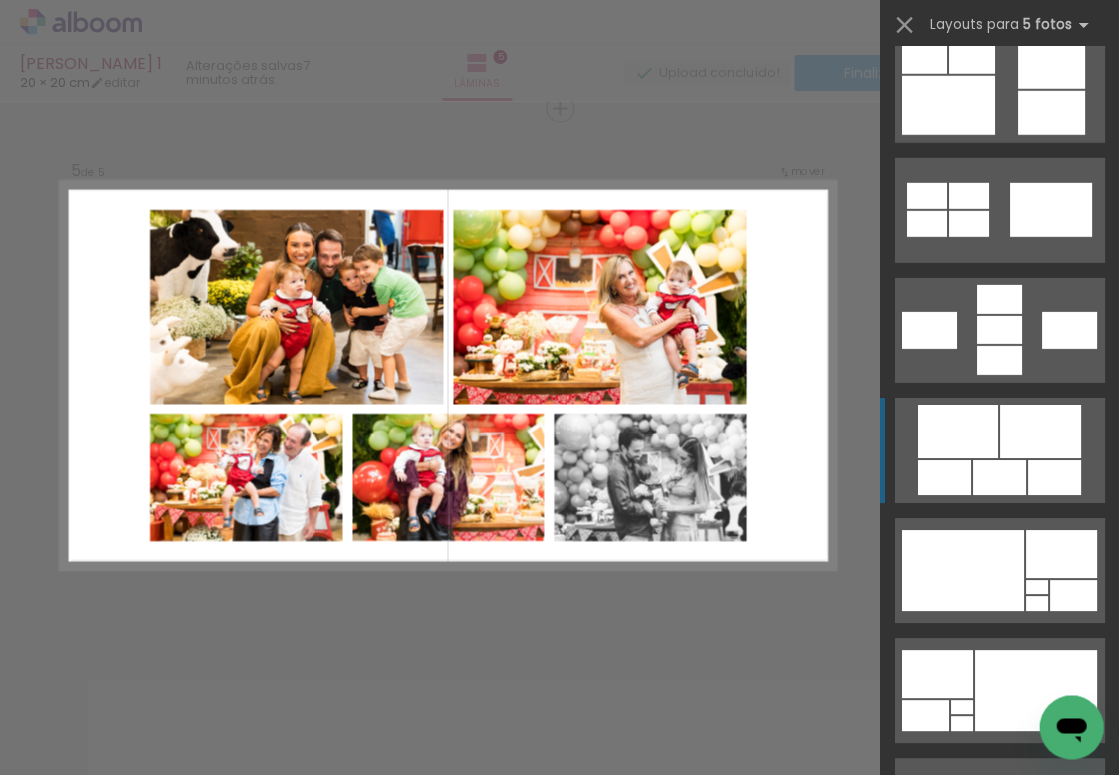 click at bounding box center (998, 360) 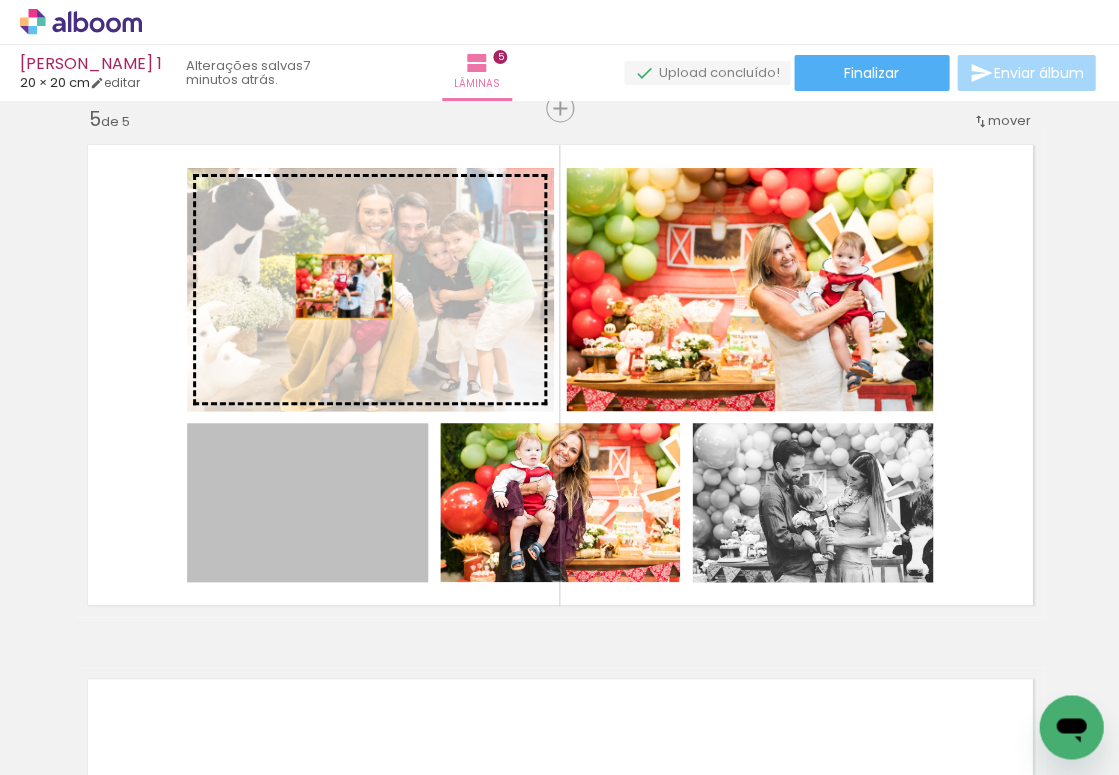 drag, startPoint x: 337, startPoint y: 526, endPoint x: 343, endPoint y: 280, distance: 246.07317 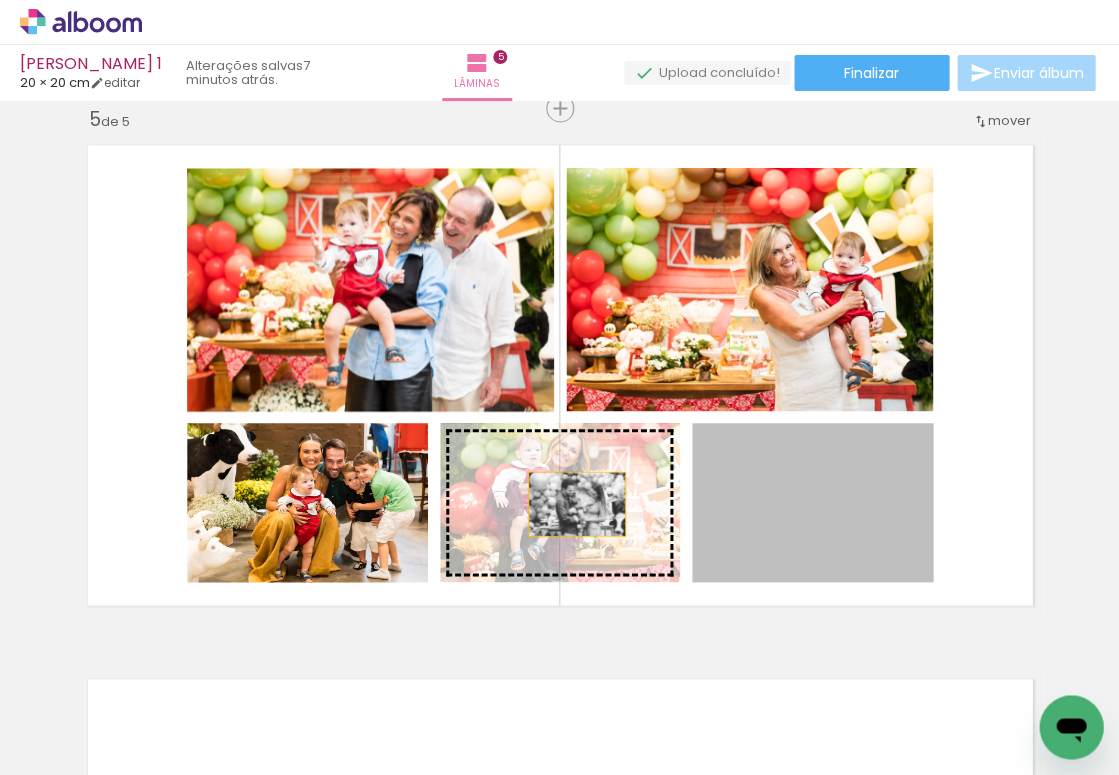 drag, startPoint x: 841, startPoint y: 505, endPoint x: 573, endPoint y: 501, distance: 268.02985 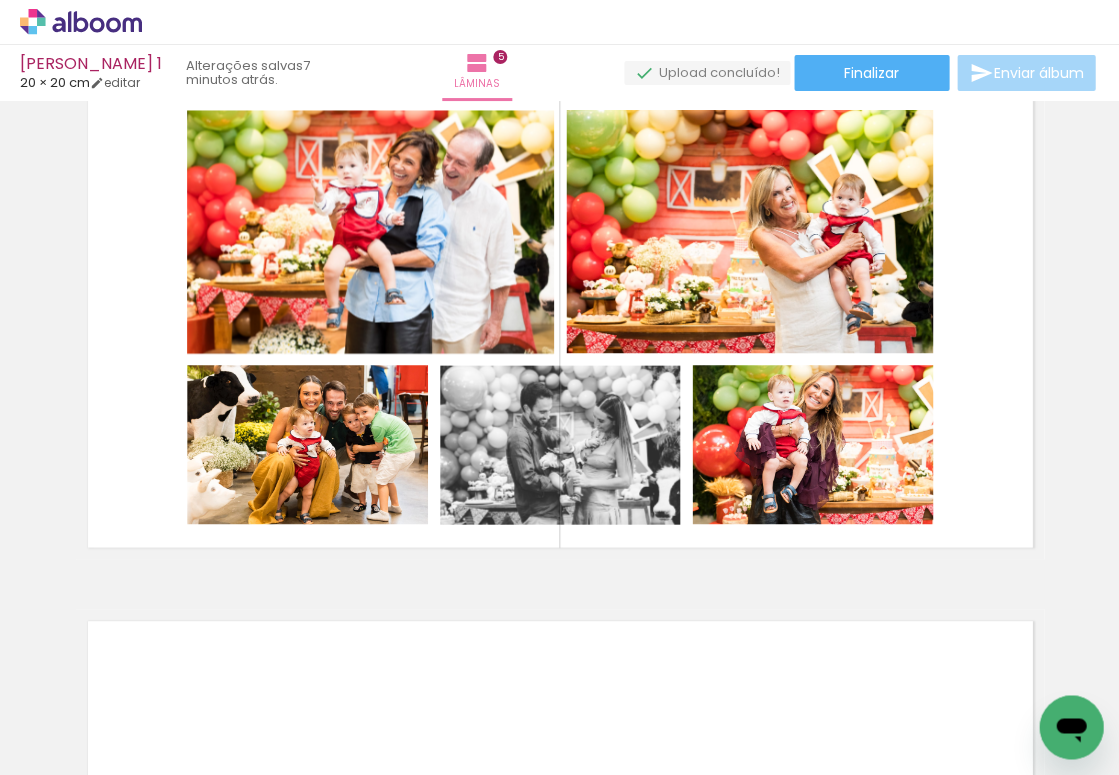 scroll, scrollTop: 2151, scrollLeft: 0, axis: vertical 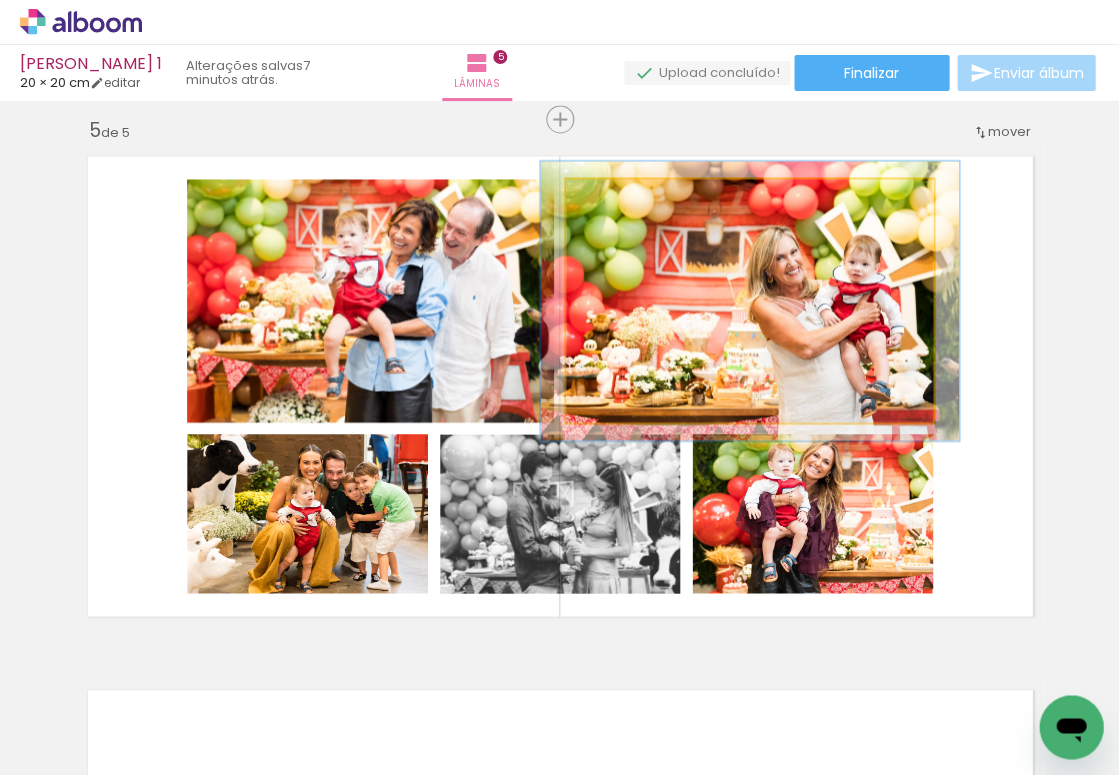 click at bounding box center [622, 200] 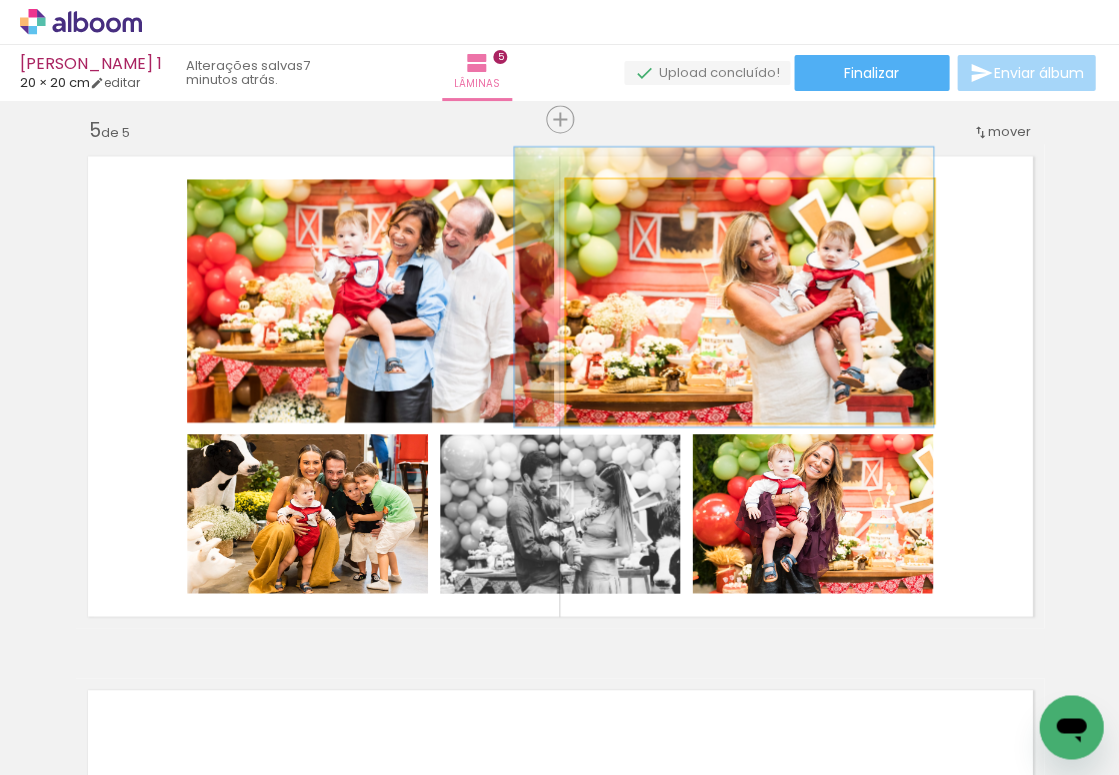 drag, startPoint x: 696, startPoint y: 290, endPoint x: 620, endPoint y: 276, distance: 77.27872 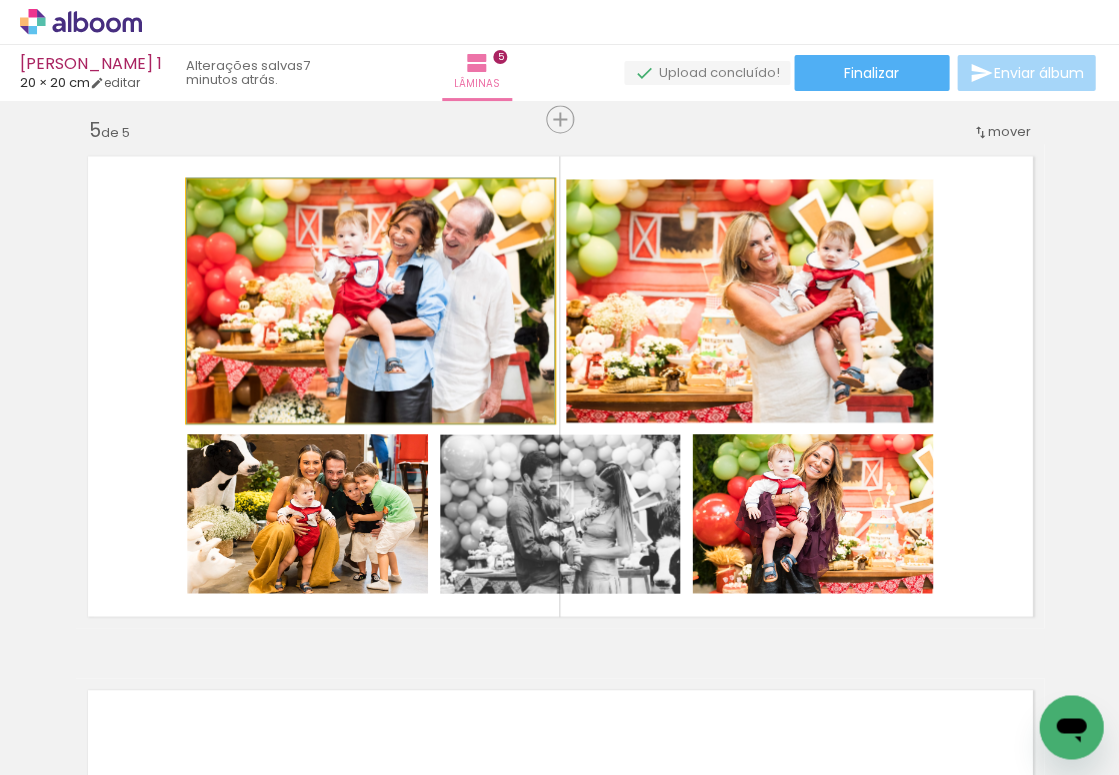 drag, startPoint x: 372, startPoint y: 367, endPoint x: 370, endPoint y: 379, distance: 12.165525 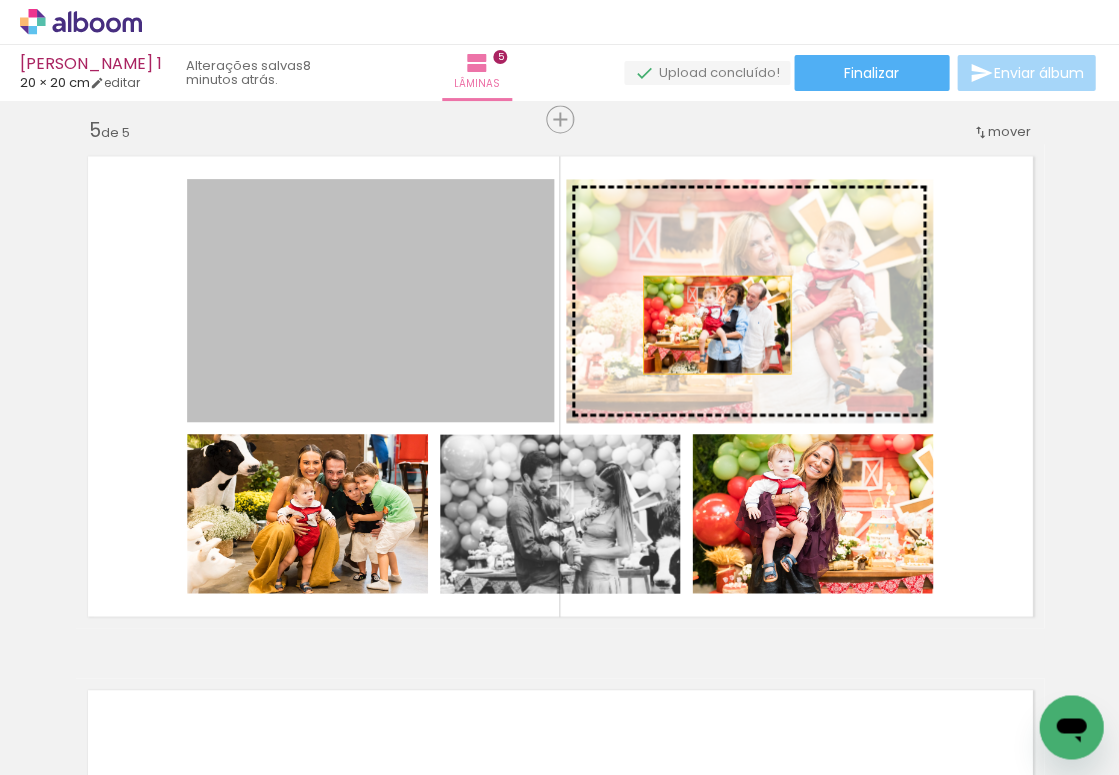 drag, startPoint x: 411, startPoint y: 351, endPoint x: 727, endPoint y: 322, distance: 317.3279 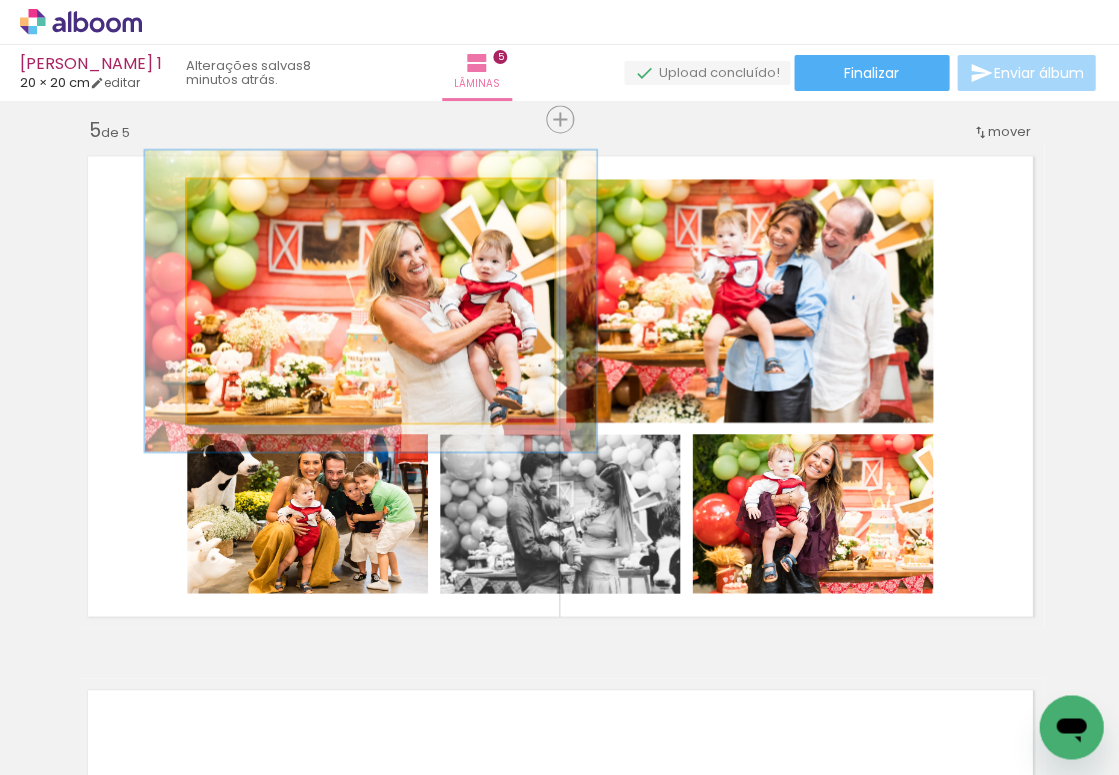drag, startPoint x: 234, startPoint y: 200, endPoint x: 250, endPoint y: 203, distance: 16.27882 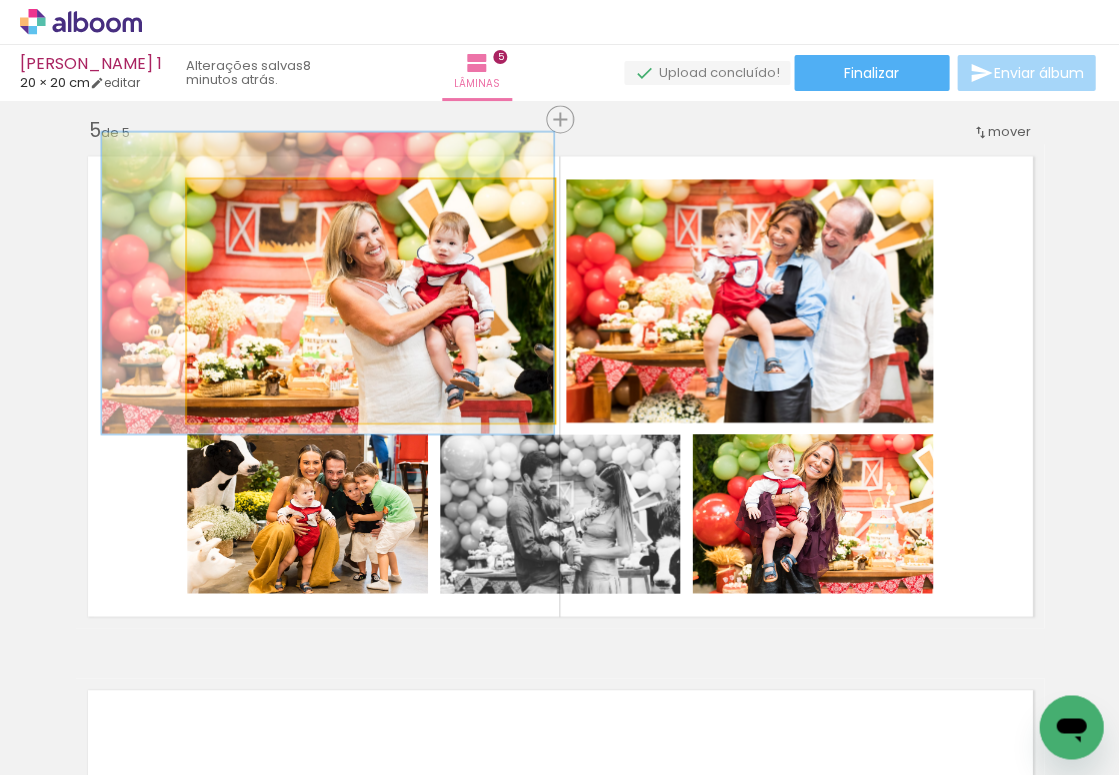 drag, startPoint x: 376, startPoint y: 280, endPoint x: 272, endPoint y: 262, distance: 105.546196 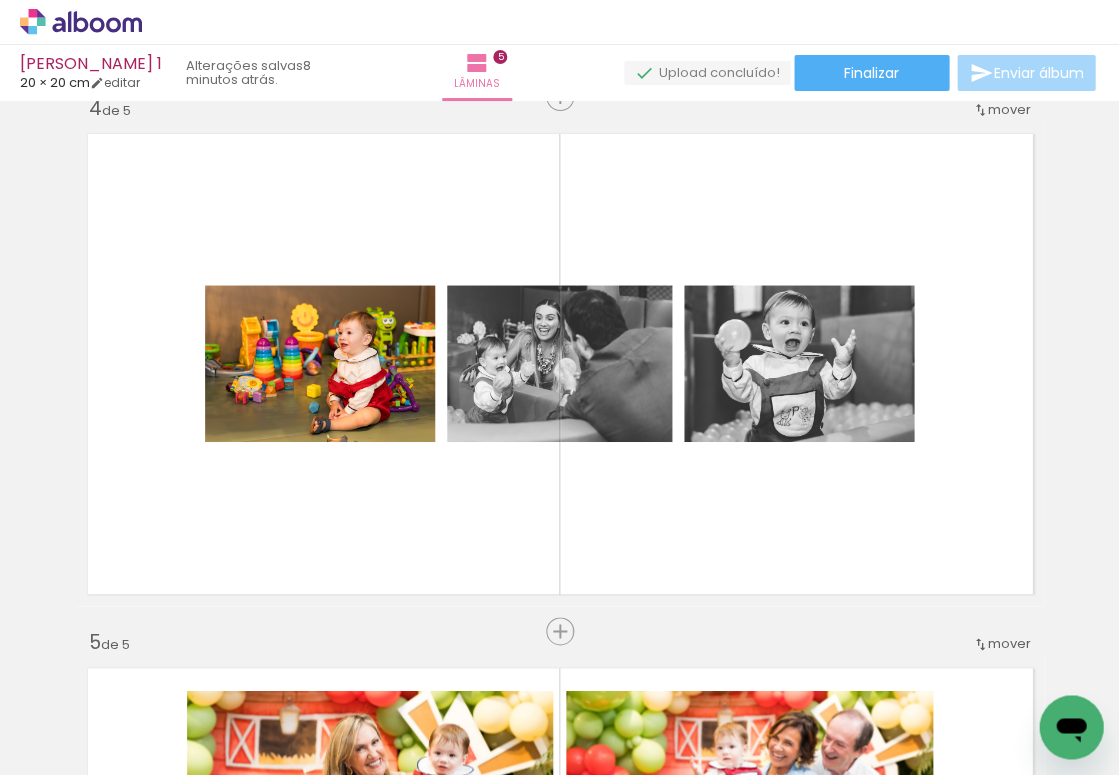 scroll, scrollTop: 1638, scrollLeft: 0, axis: vertical 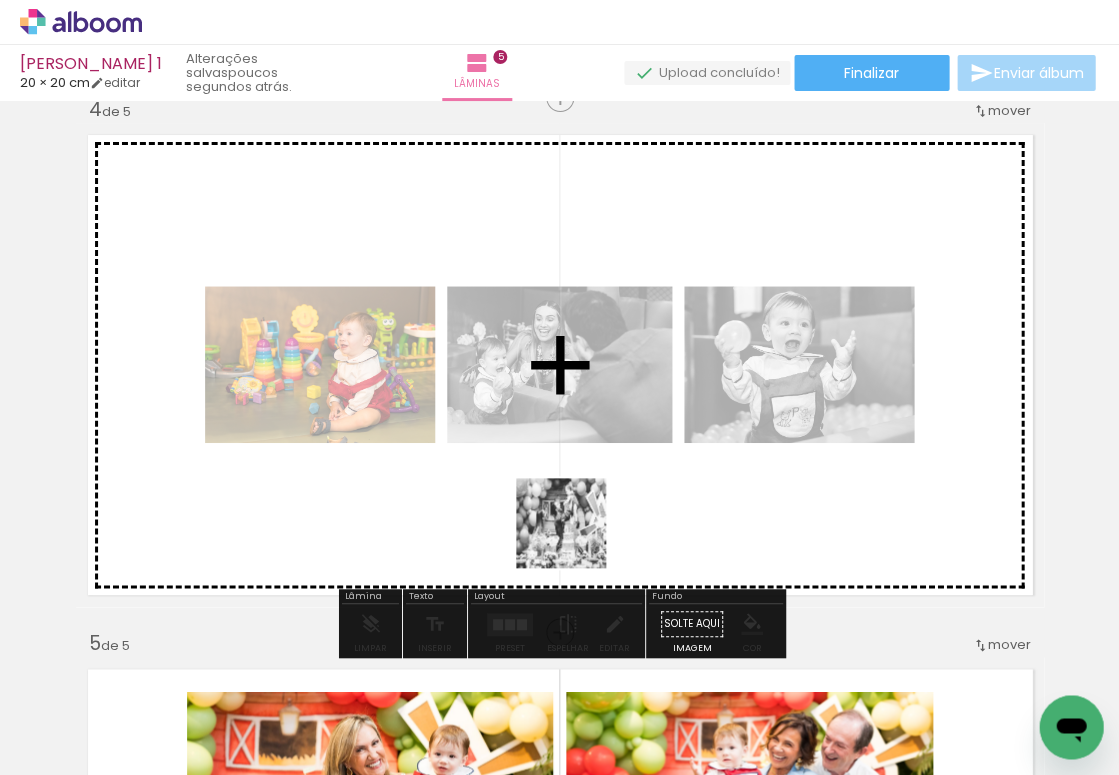 drag, startPoint x: 885, startPoint y: 711, endPoint x: 577, endPoint y: 538, distance: 353.26053 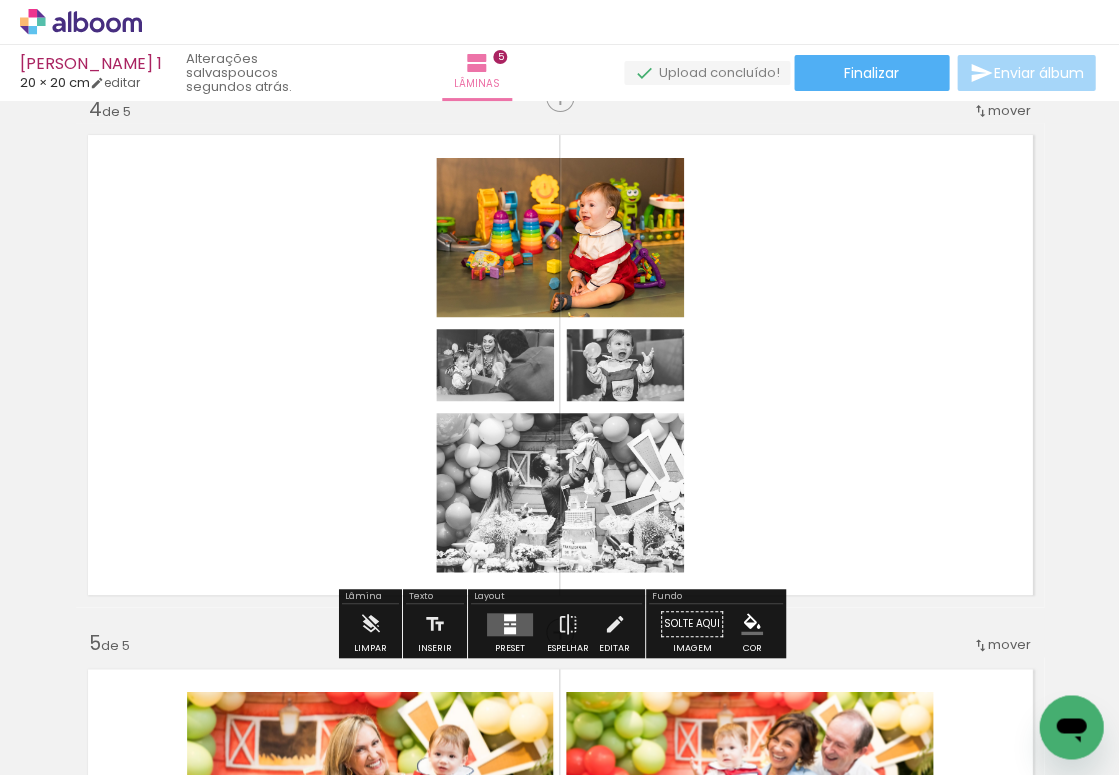click 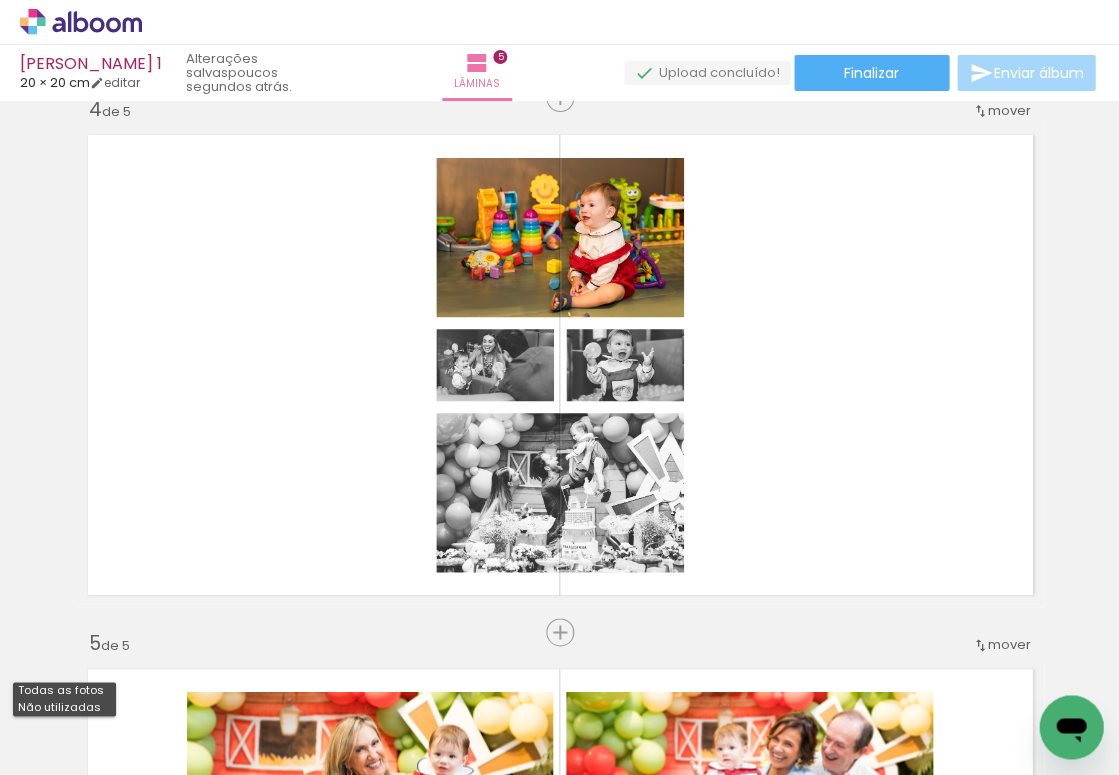click on "Não utilizadas" at bounding box center (64, 707) 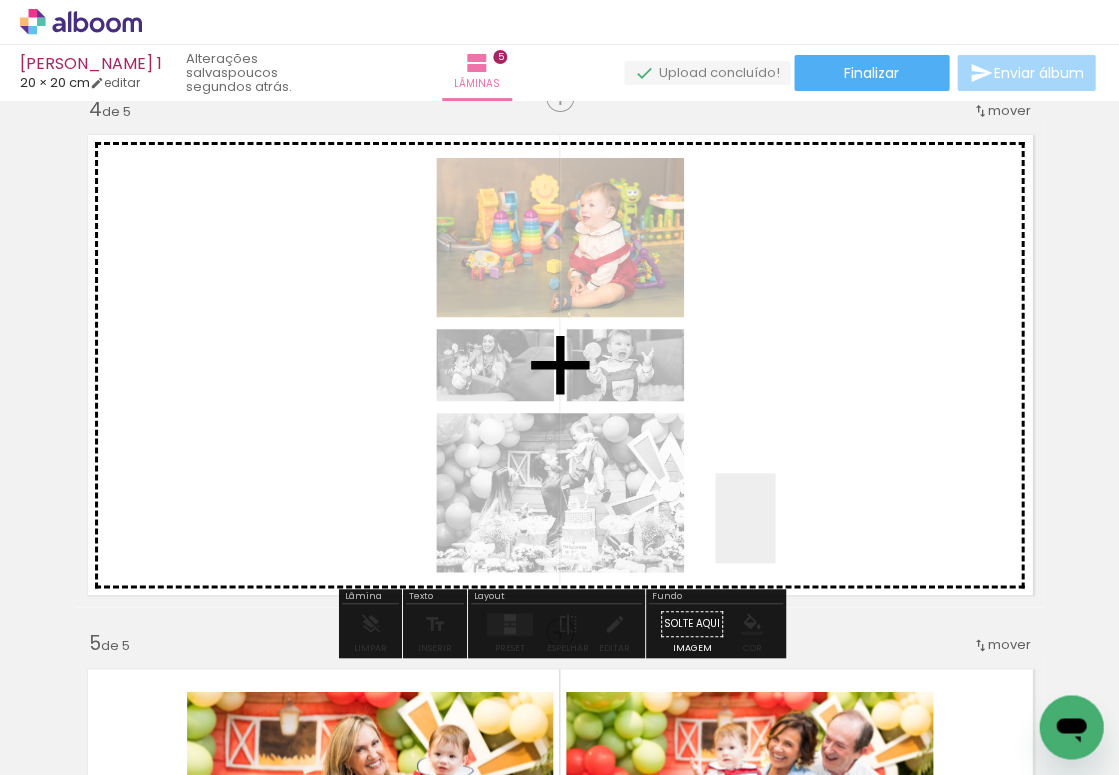 drag, startPoint x: 762, startPoint y: 730, endPoint x: 788, endPoint y: 456, distance: 275.2308 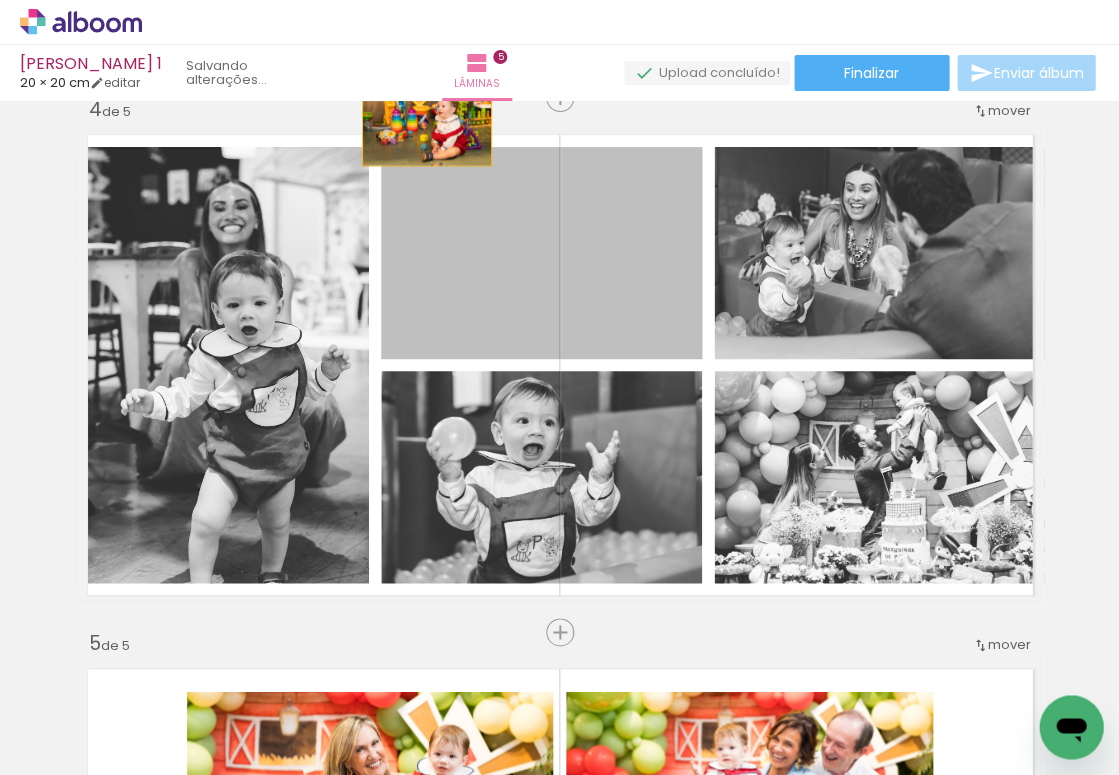 drag, startPoint x: 620, startPoint y: 261, endPoint x: 426, endPoint y: 124, distance: 237.49738 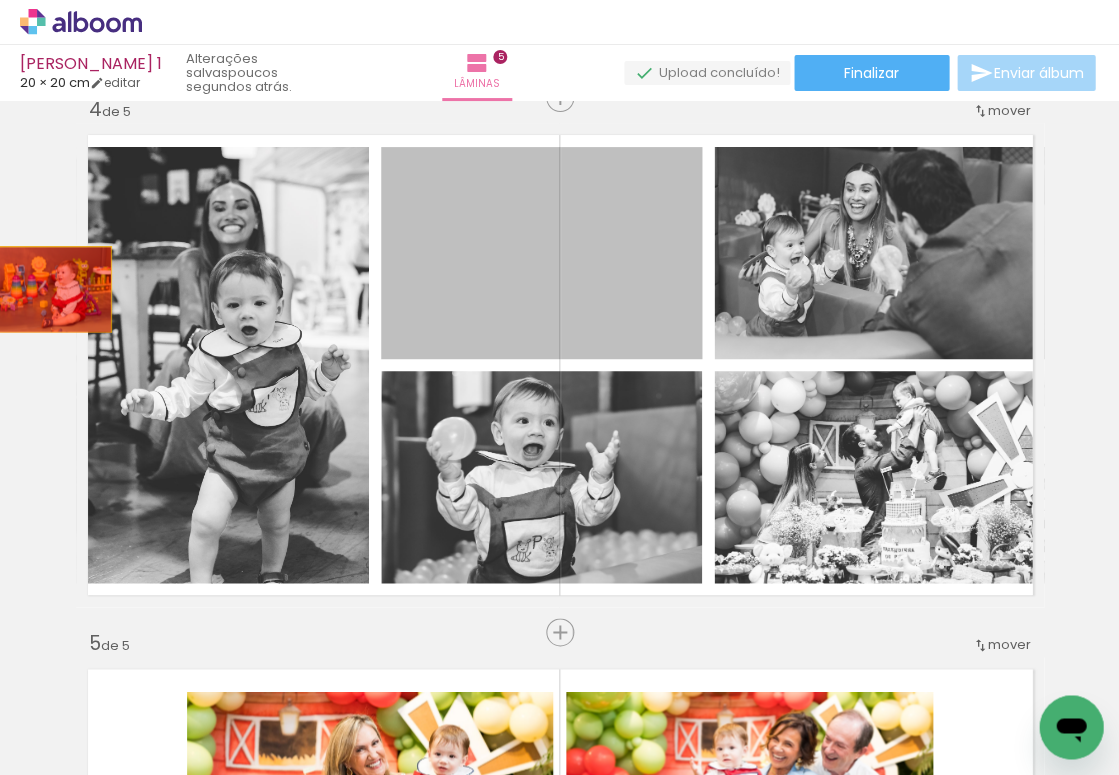 drag, startPoint x: 452, startPoint y: 266, endPoint x: 47, endPoint y: 290, distance: 405.71048 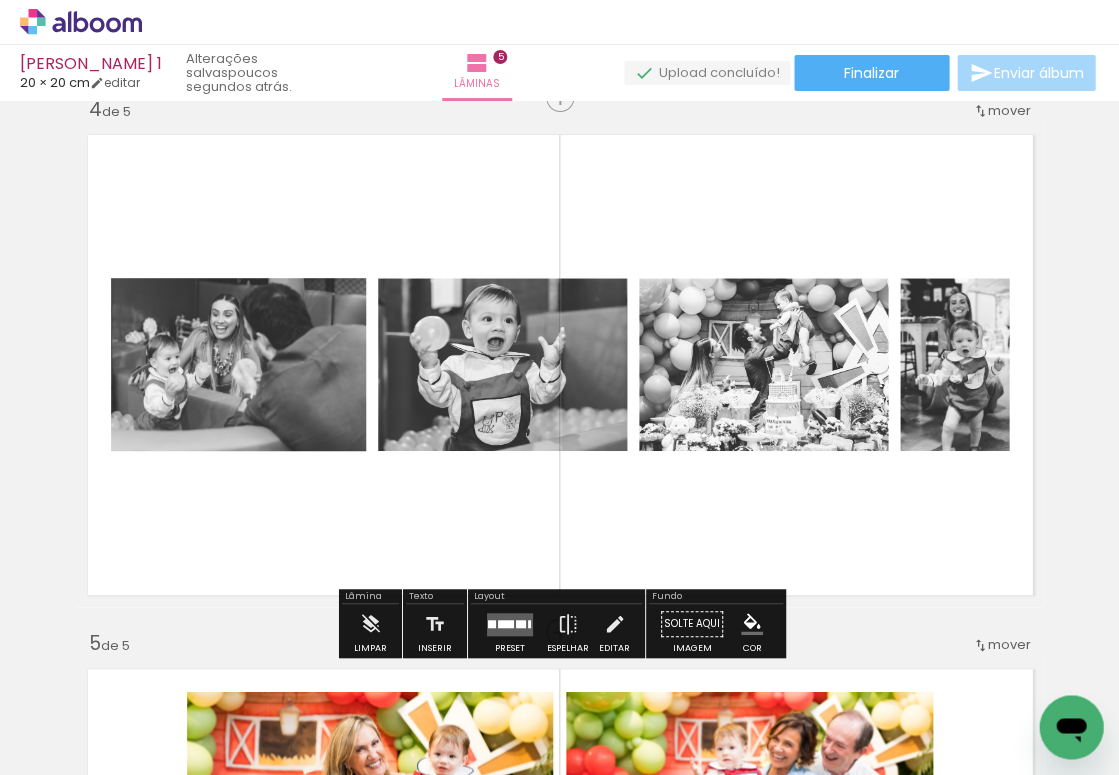 click at bounding box center (506, 623) 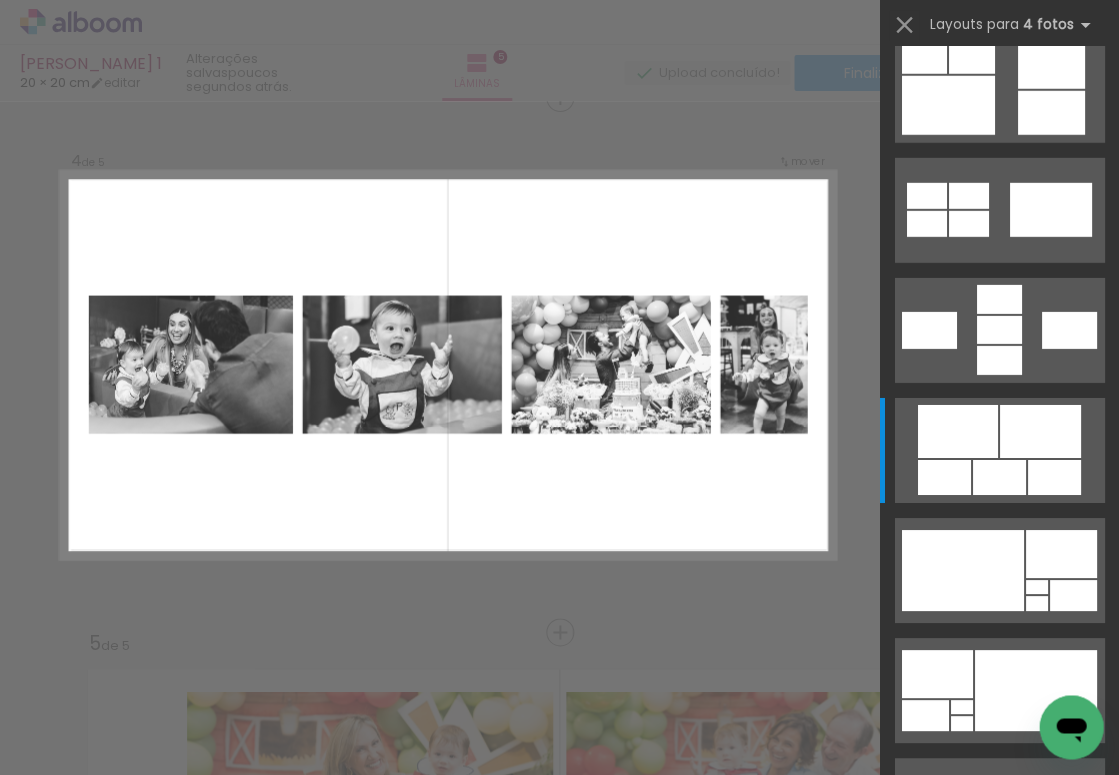 scroll, scrollTop: 0, scrollLeft: 0, axis: both 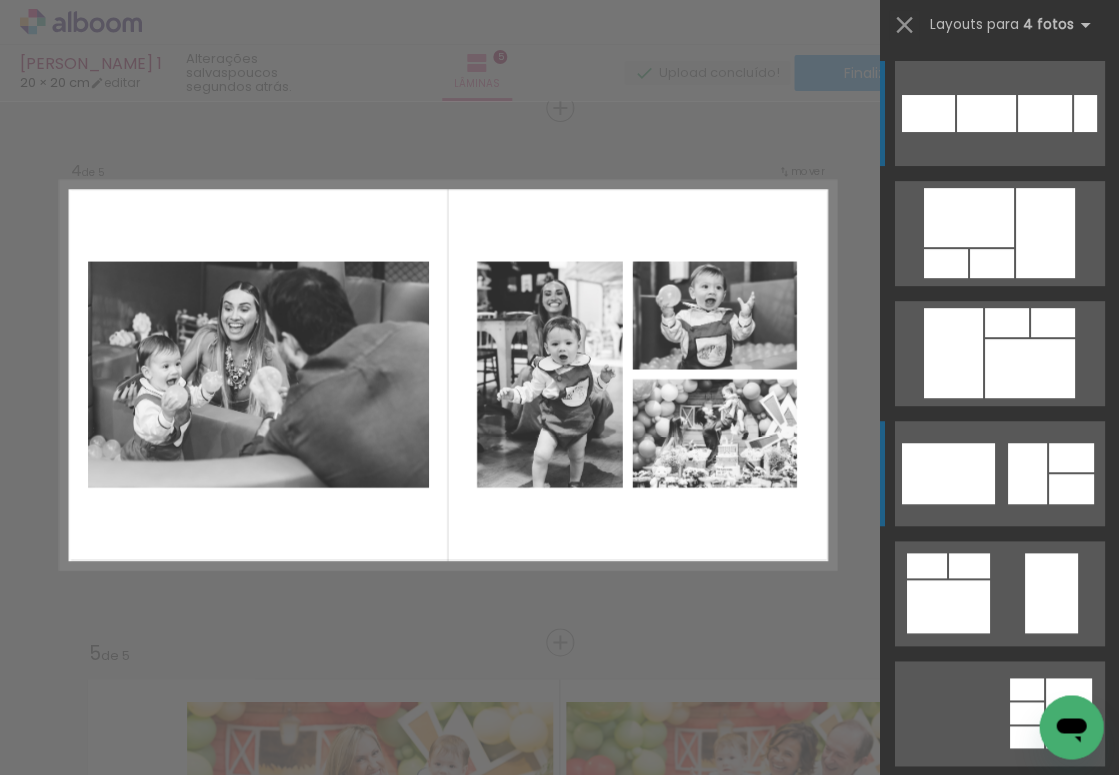 click at bounding box center (968, 217) 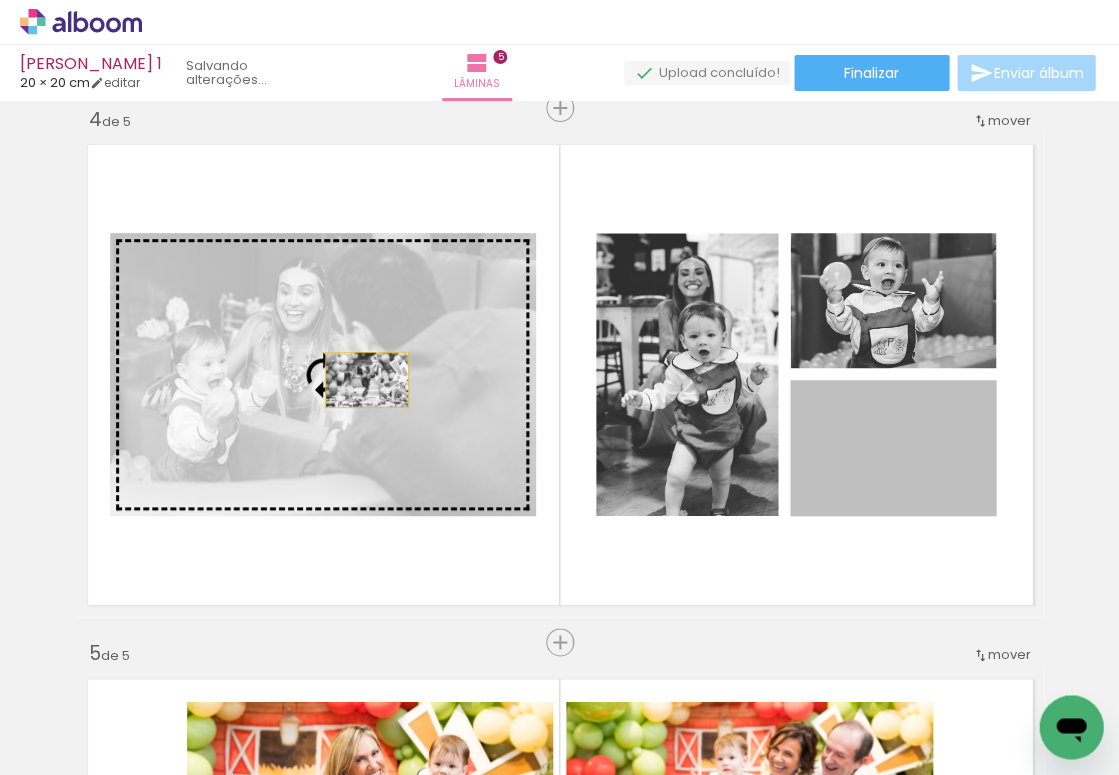 drag, startPoint x: 880, startPoint y: 466, endPoint x: 366, endPoint y: 380, distance: 521.1449 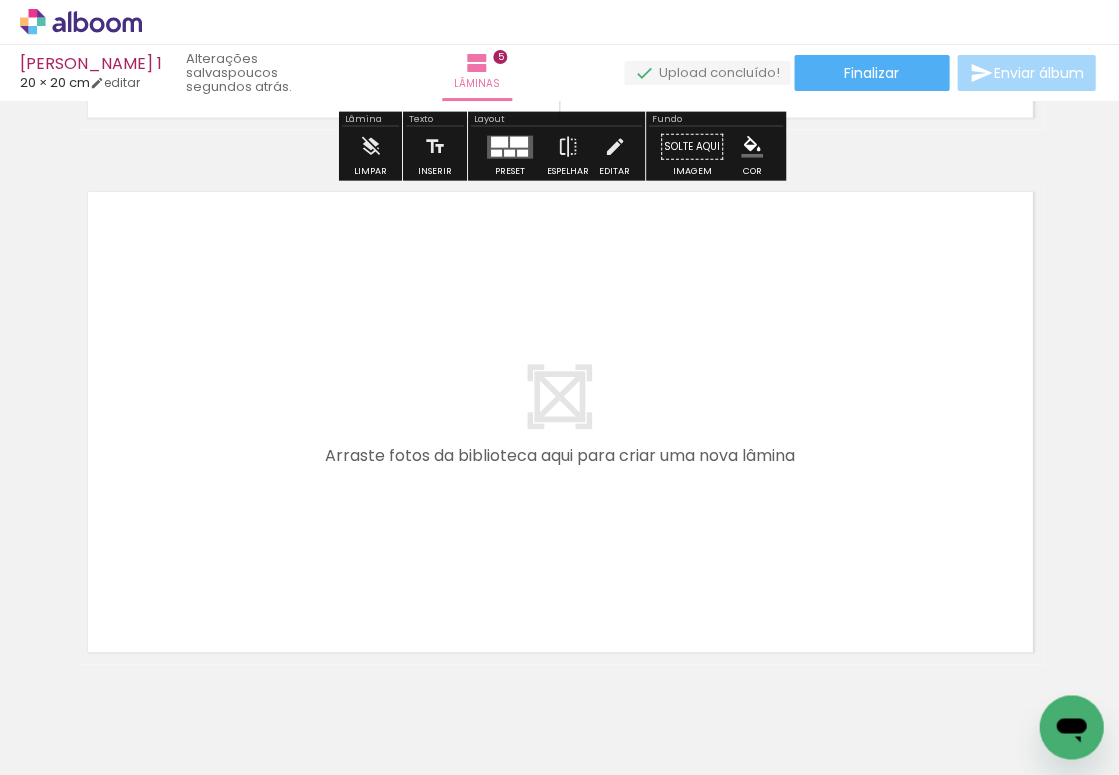 scroll, scrollTop: 2651, scrollLeft: 0, axis: vertical 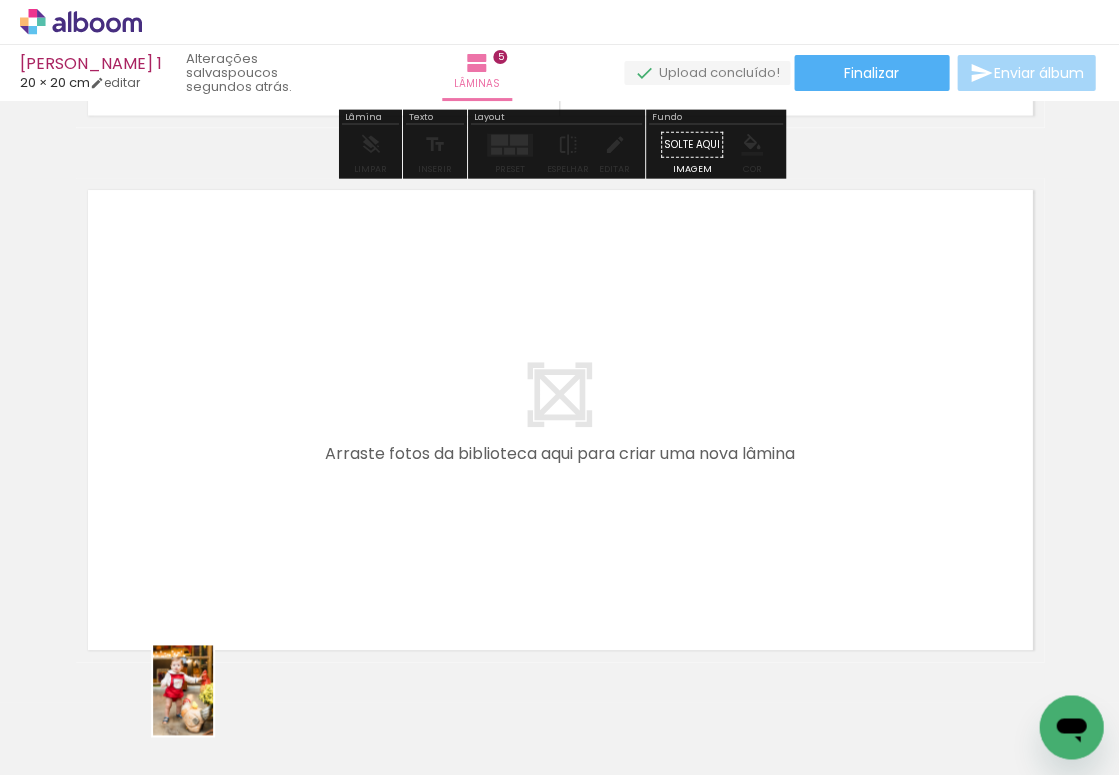 drag, startPoint x: 211, startPoint y: 706, endPoint x: 214, endPoint y: 718, distance: 12.369317 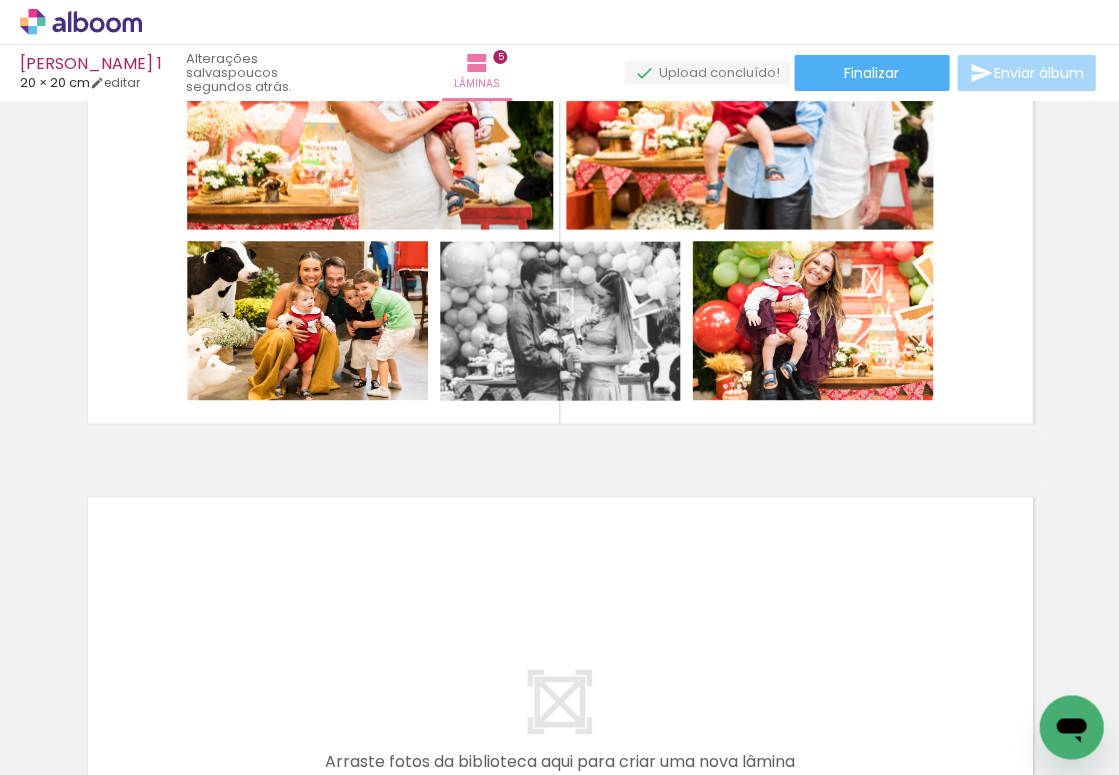 scroll, scrollTop: 2391, scrollLeft: 0, axis: vertical 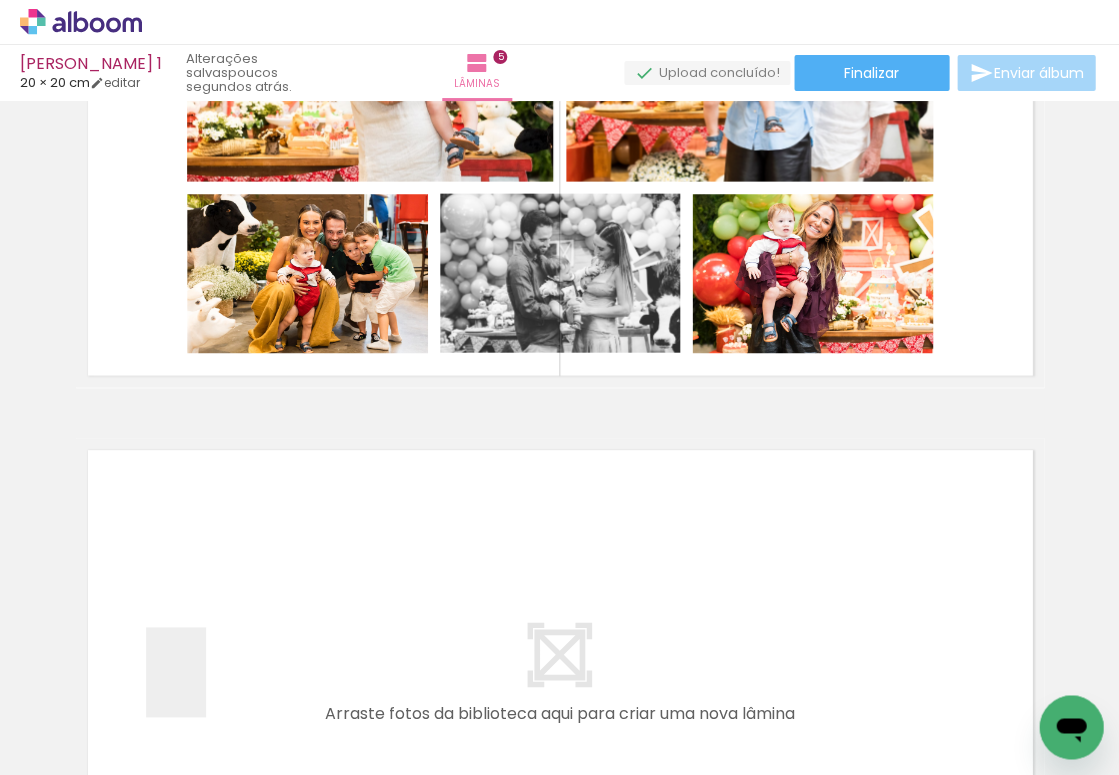 drag, startPoint x: 206, startPoint y: 693, endPoint x: 187, endPoint y: 596, distance: 98.84331 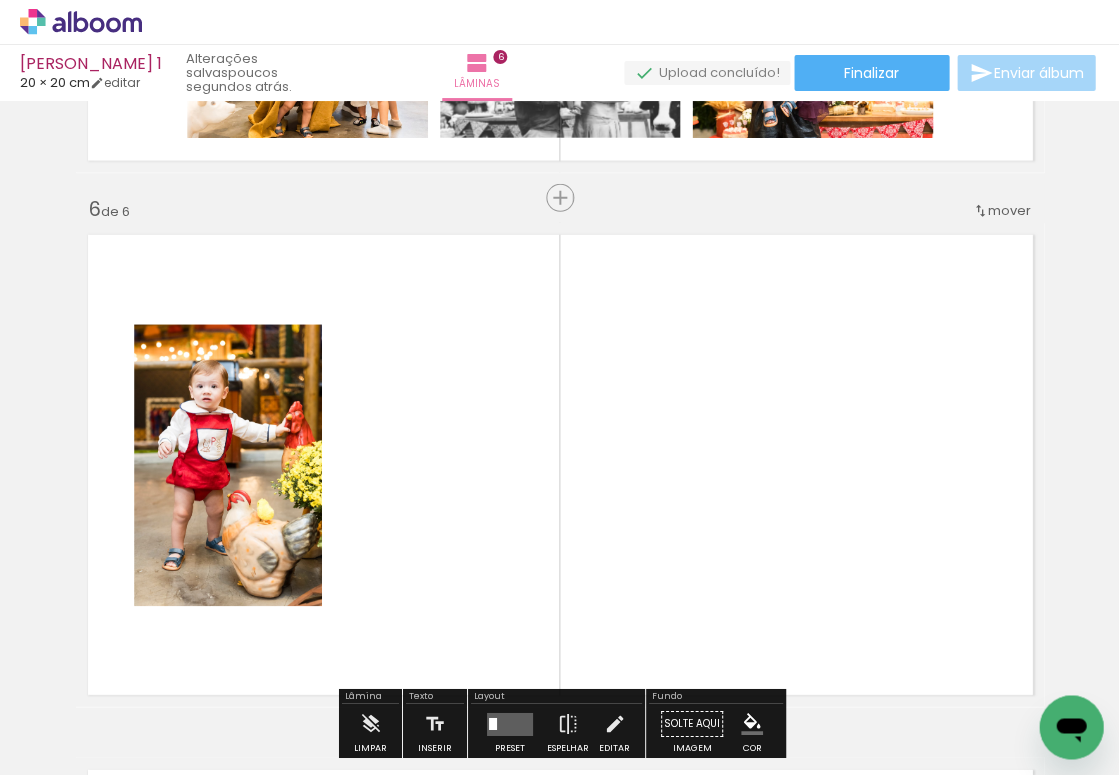 scroll, scrollTop: 2696, scrollLeft: 0, axis: vertical 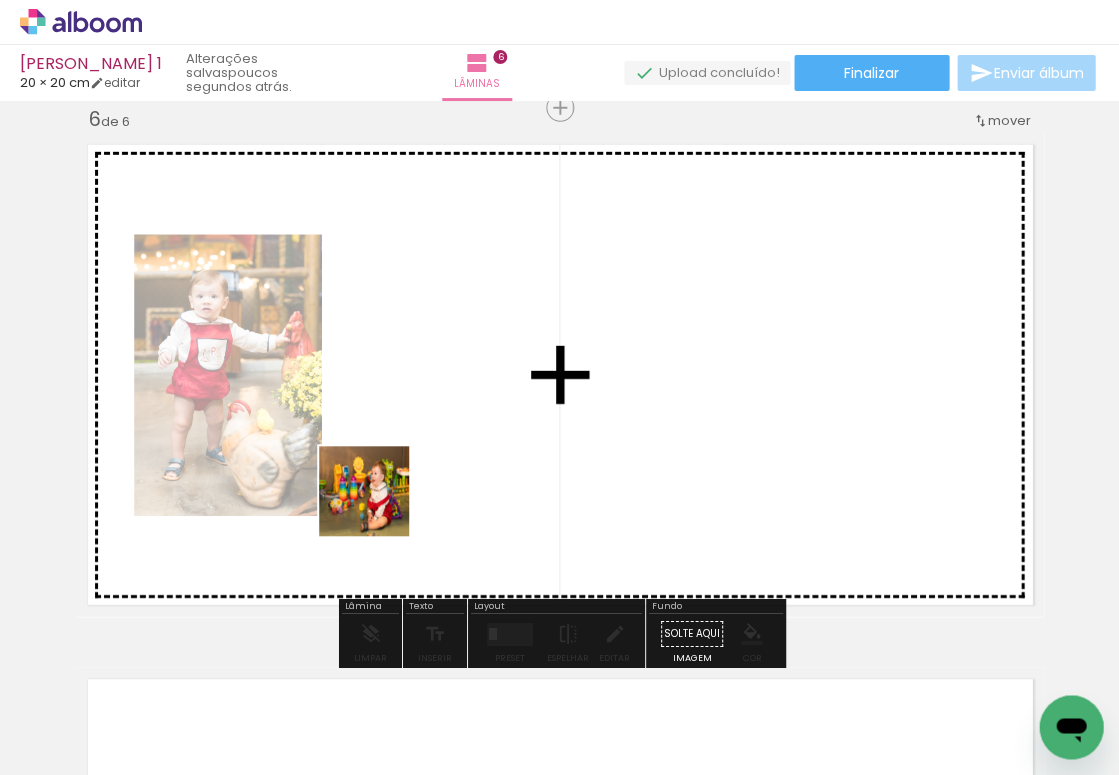 drag, startPoint x: 201, startPoint y: 722, endPoint x: 379, endPoint y: 506, distance: 279.89282 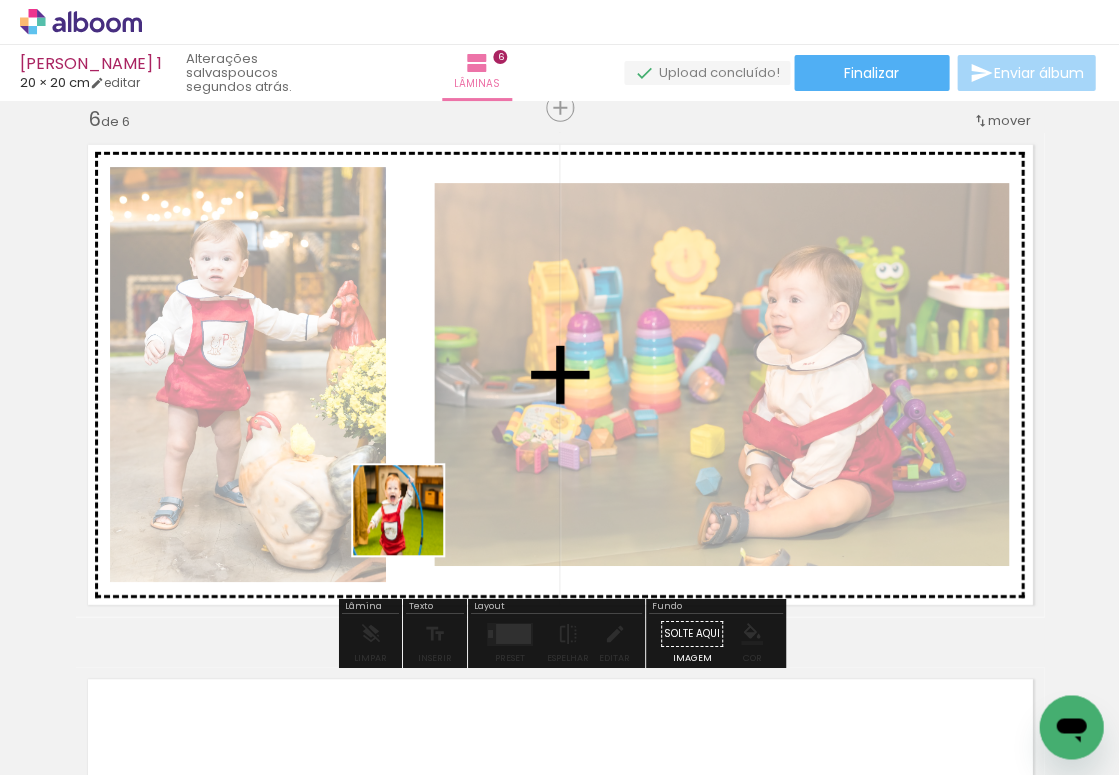 drag, startPoint x: 323, startPoint y: 724, endPoint x: 413, endPoint y: 523, distance: 220.22943 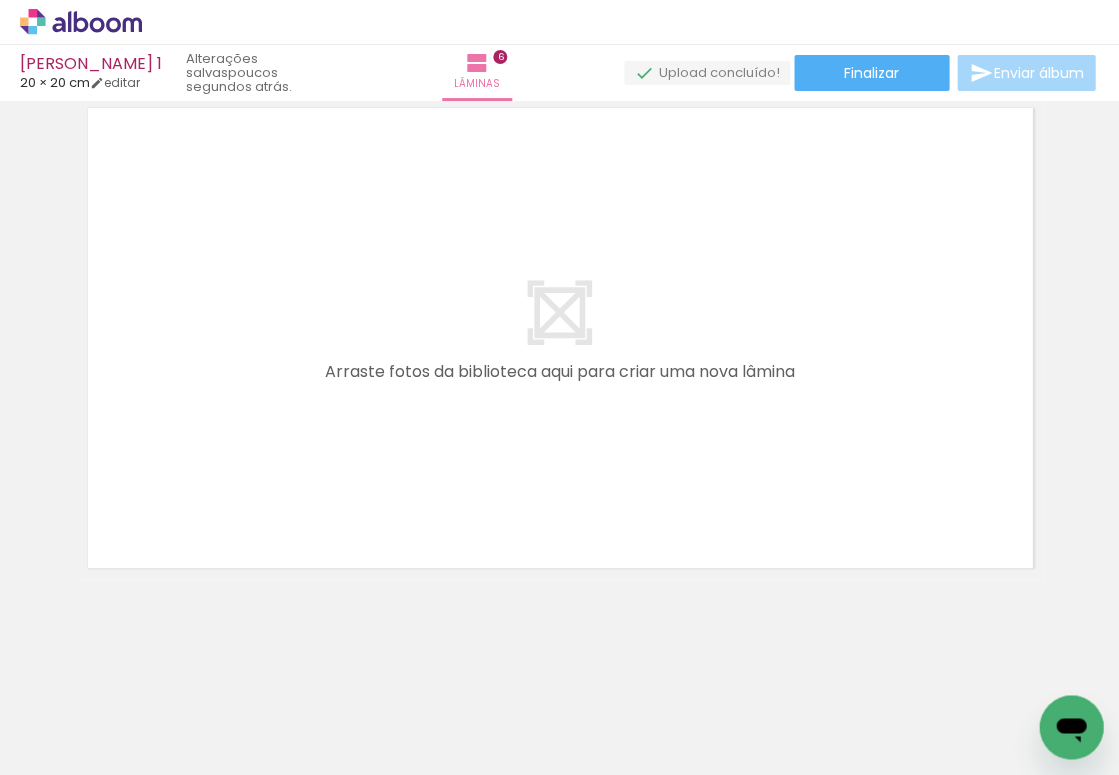 scroll, scrollTop: 3267, scrollLeft: 0, axis: vertical 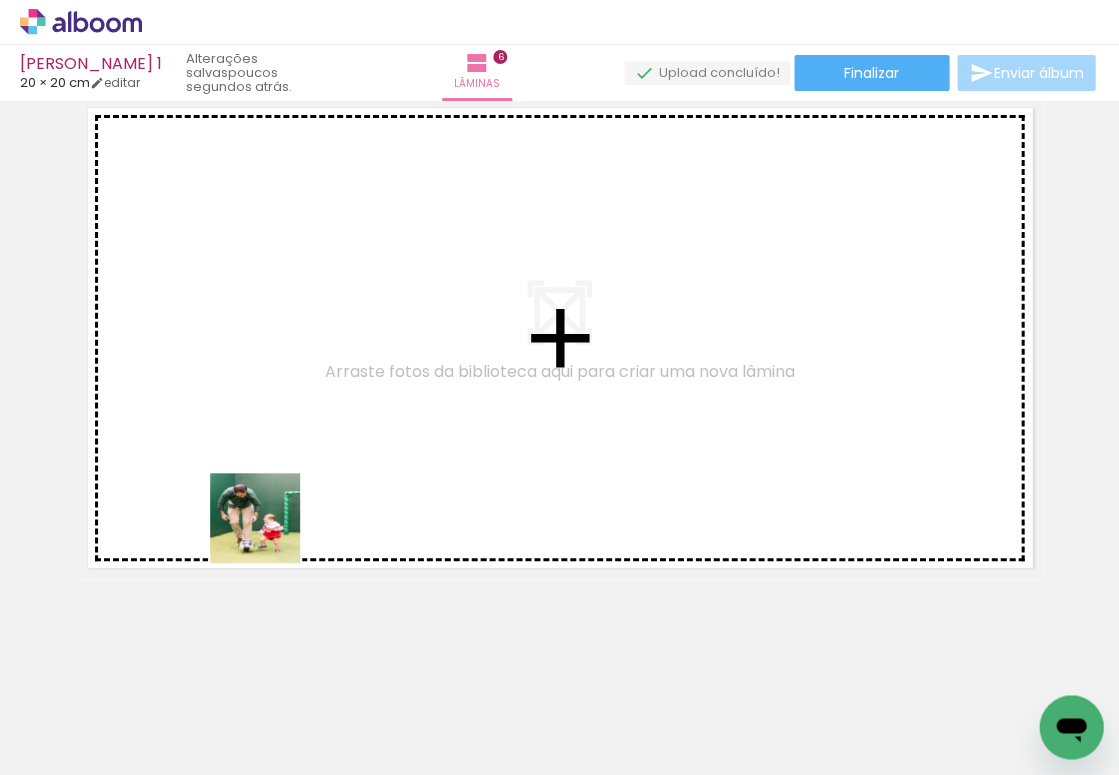drag, startPoint x: 427, startPoint y: 705, endPoint x: 270, endPoint y: 533, distance: 232.87979 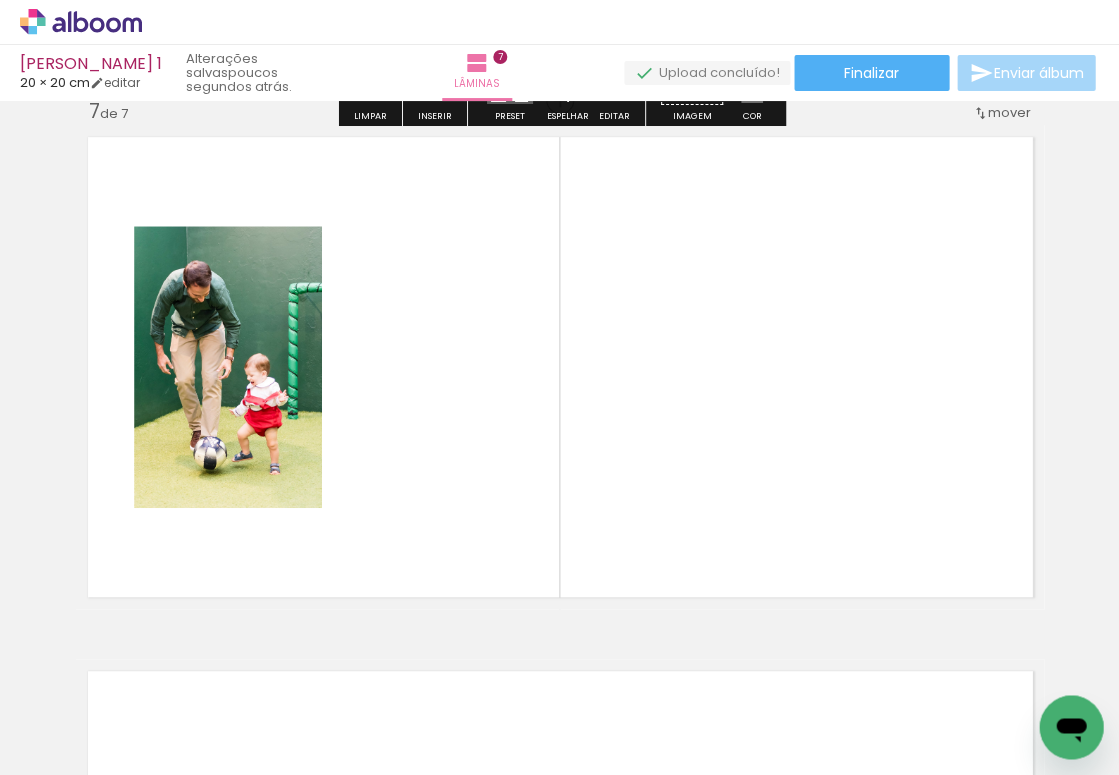 scroll, scrollTop: 3229, scrollLeft: 0, axis: vertical 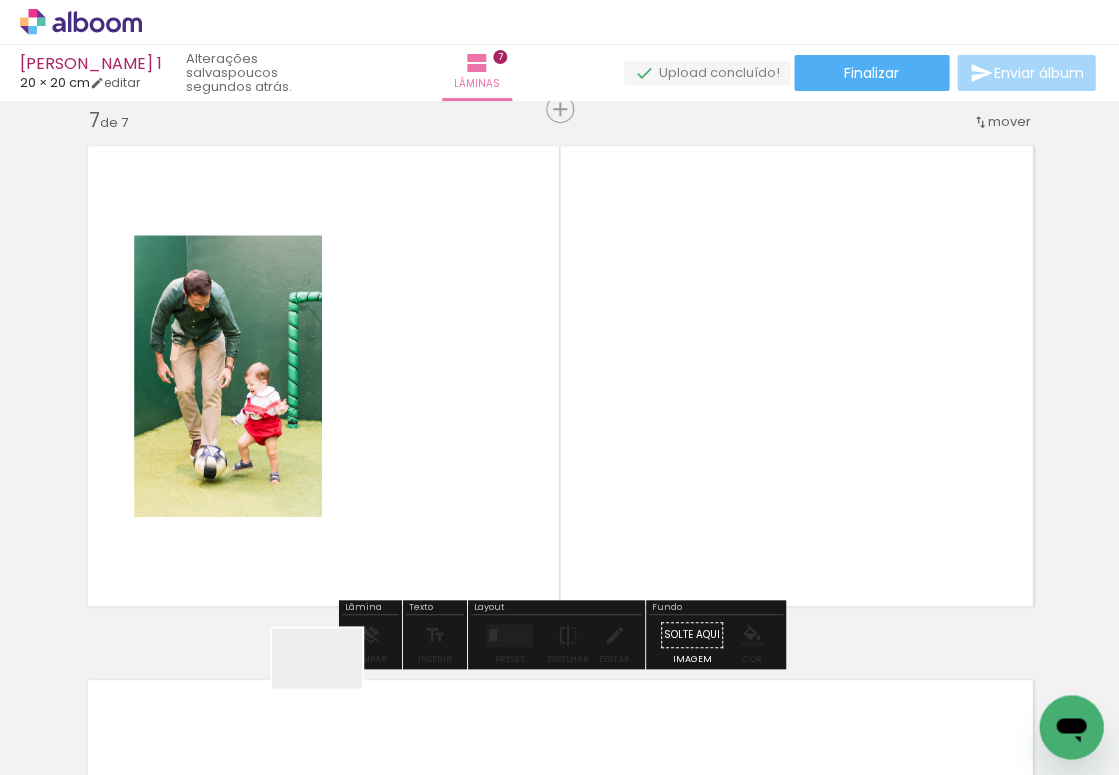 drag, startPoint x: 318, startPoint y: 722, endPoint x: 446, endPoint y: 486, distance: 268.47717 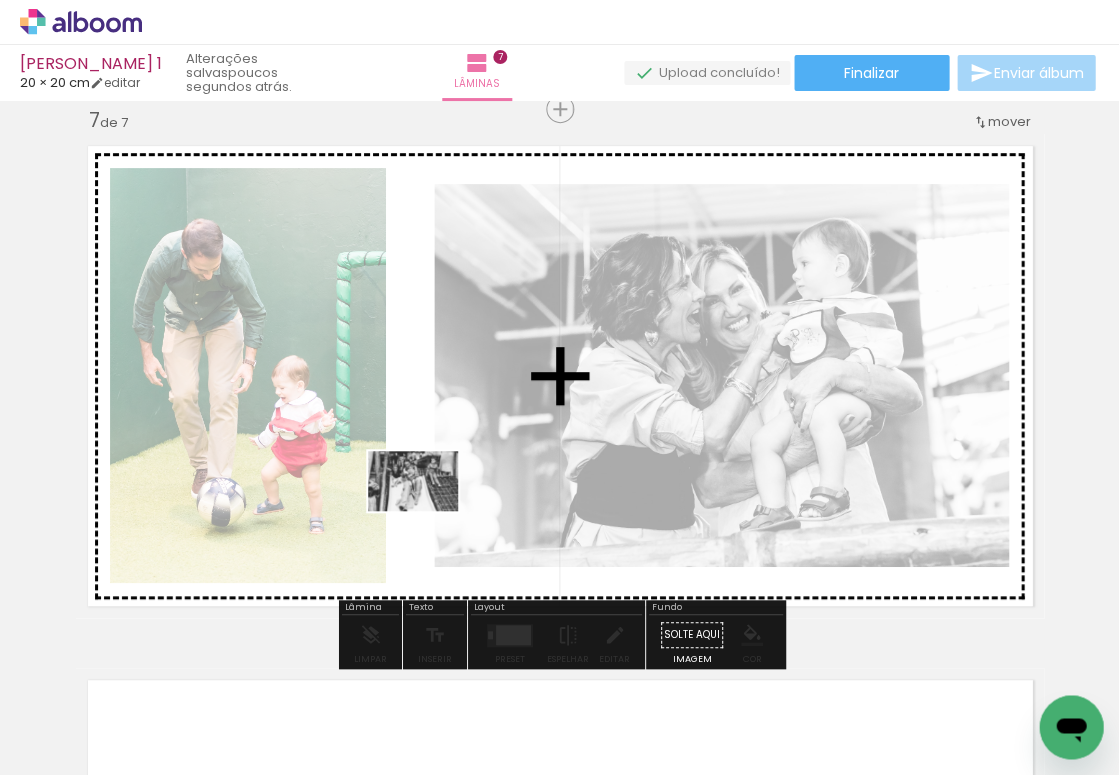 drag, startPoint x: 324, startPoint y: 730, endPoint x: 428, endPoint y: 511, distance: 242.43968 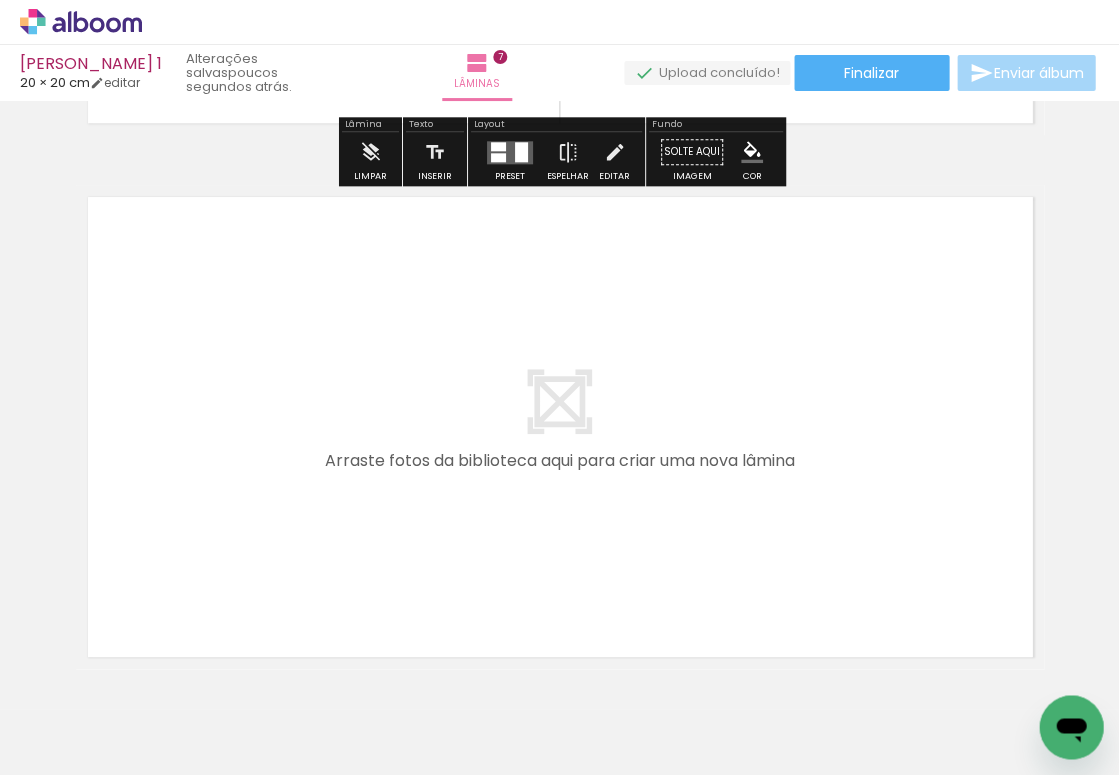 scroll, scrollTop: 3743, scrollLeft: 0, axis: vertical 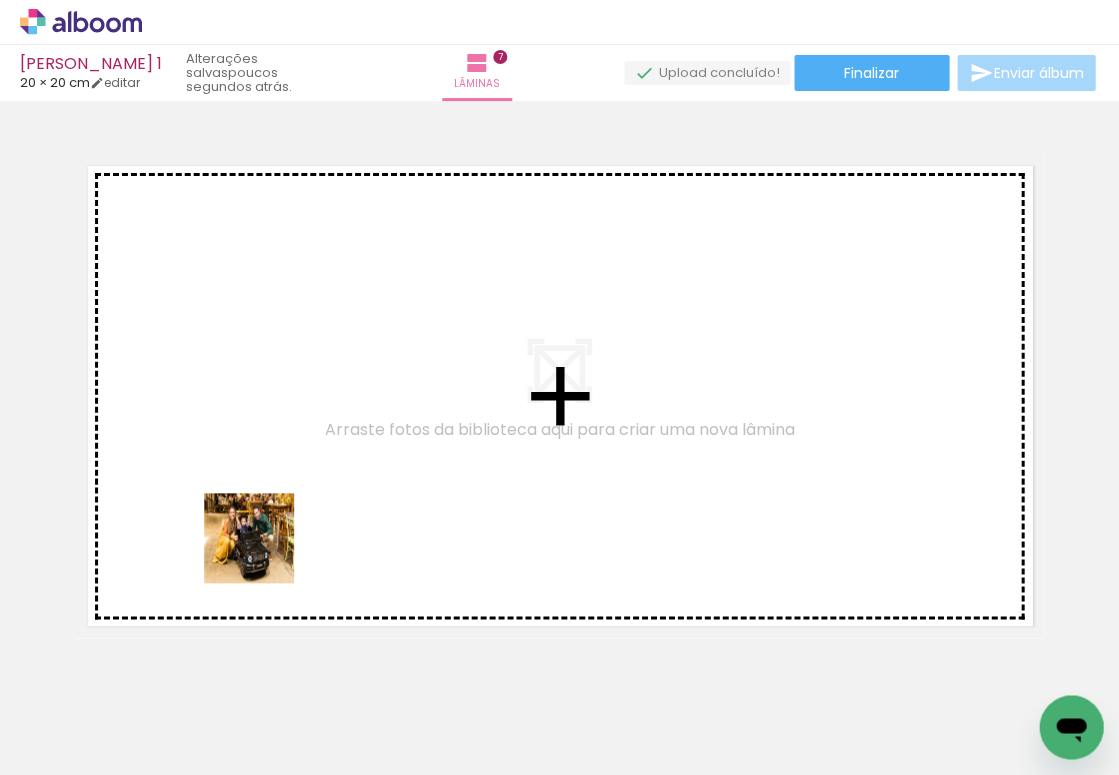 drag, startPoint x: 323, startPoint y: 722, endPoint x: 228, endPoint y: 500, distance: 241.47256 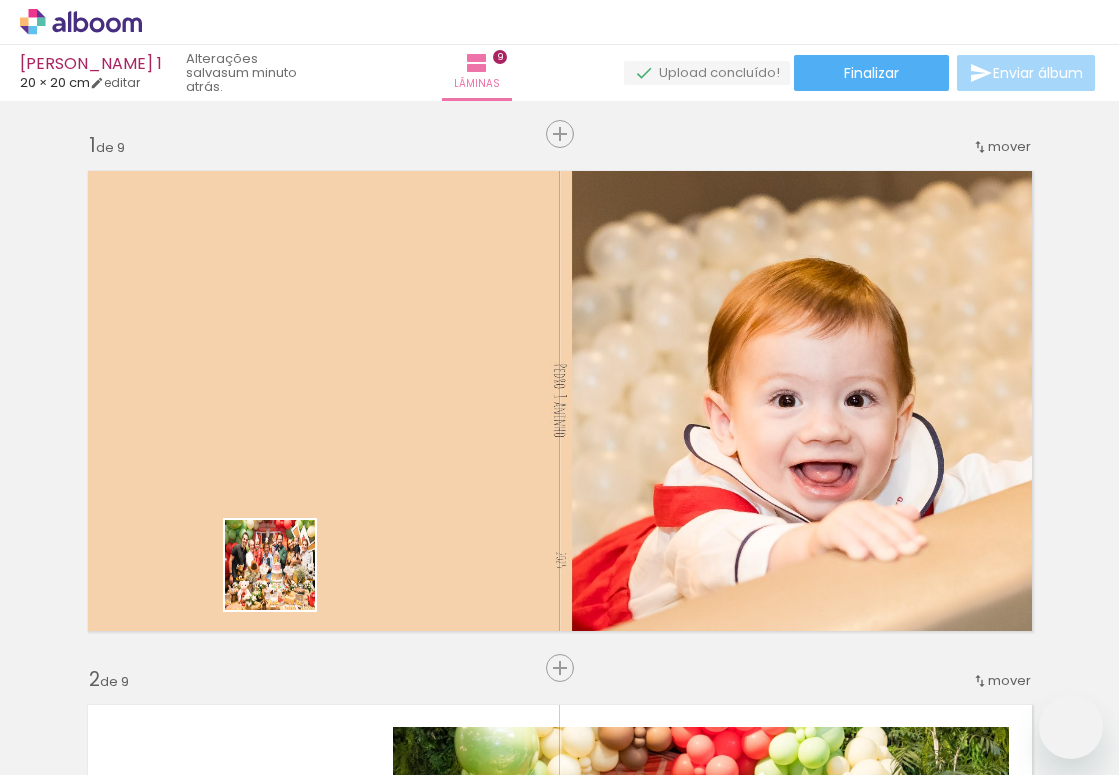 click at bounding box center (559, 387) 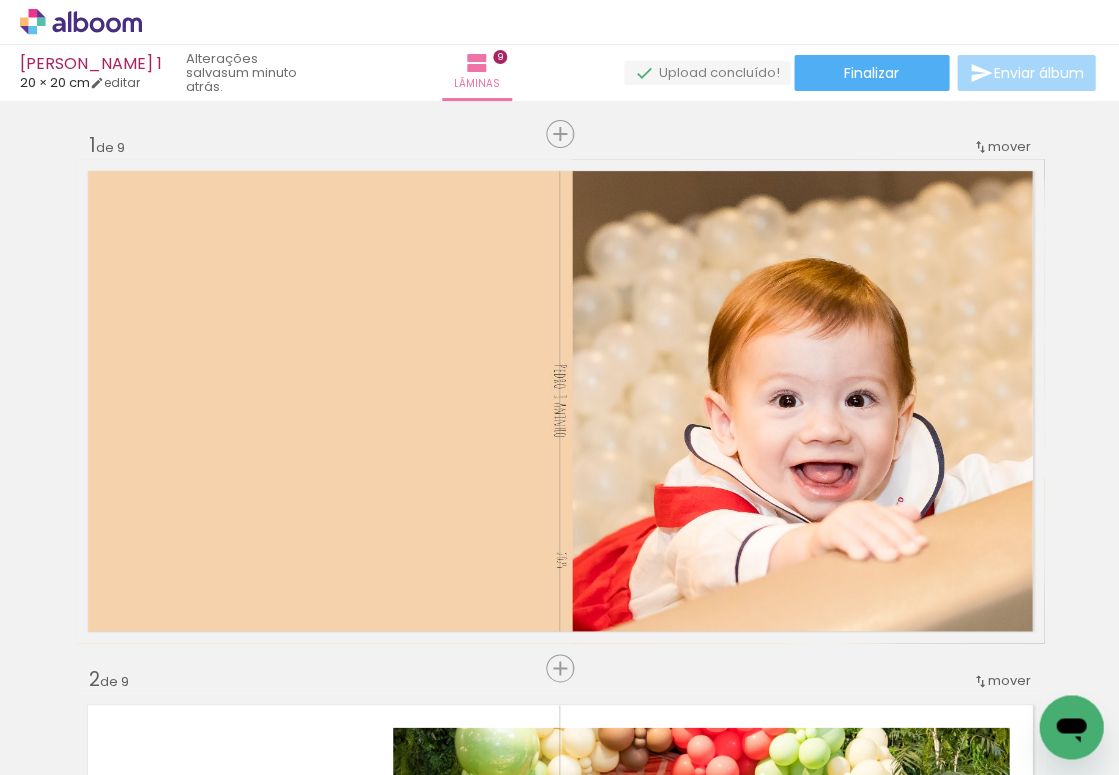 scroll, scrollTop: 0, scrollLeft: 0, axis: both 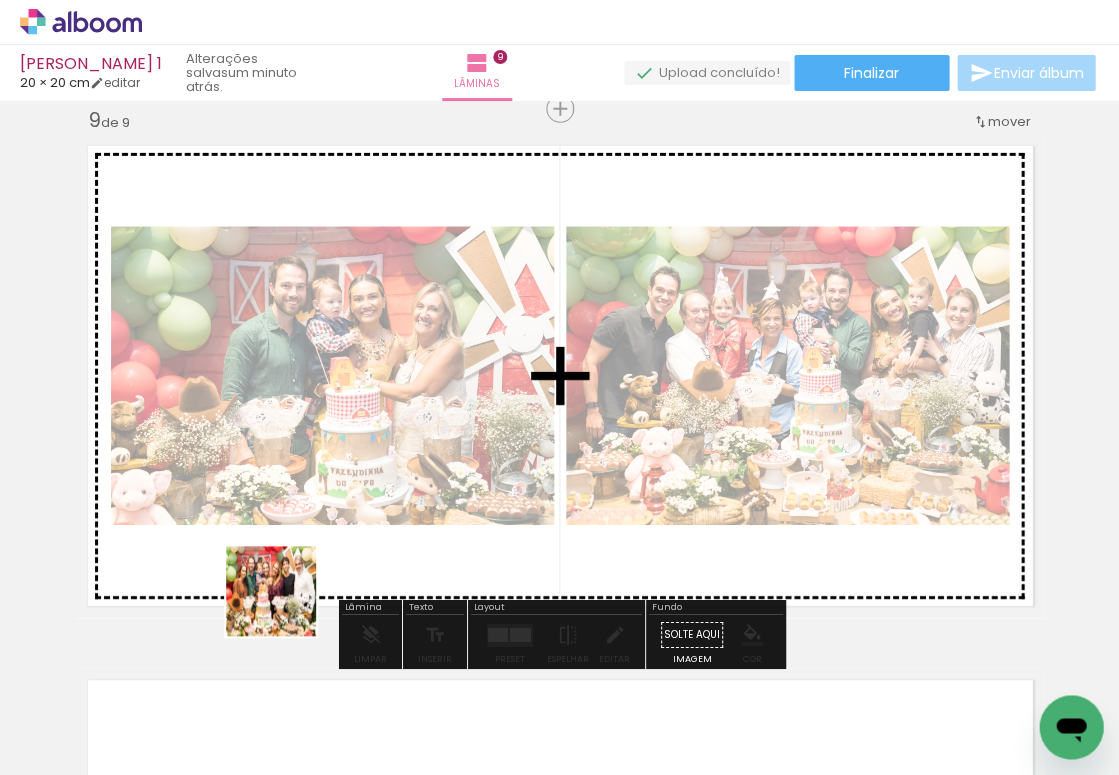 drag, startPoint x: 309, startPoint y: 671, endPoint x: 278, endPoint y: 587, distance: 89.537704 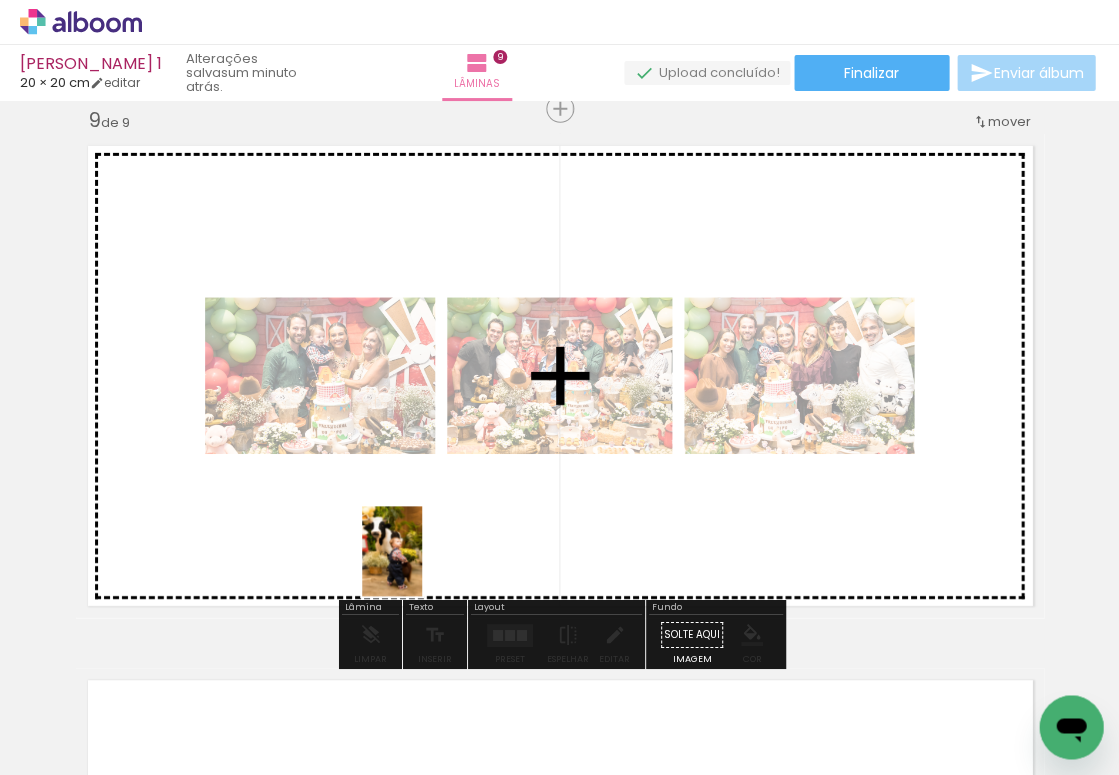 drag, startPoint x: 320, startPoint y: 731, endPoint x: 422, endPoint y: 566, distance: 193.98196 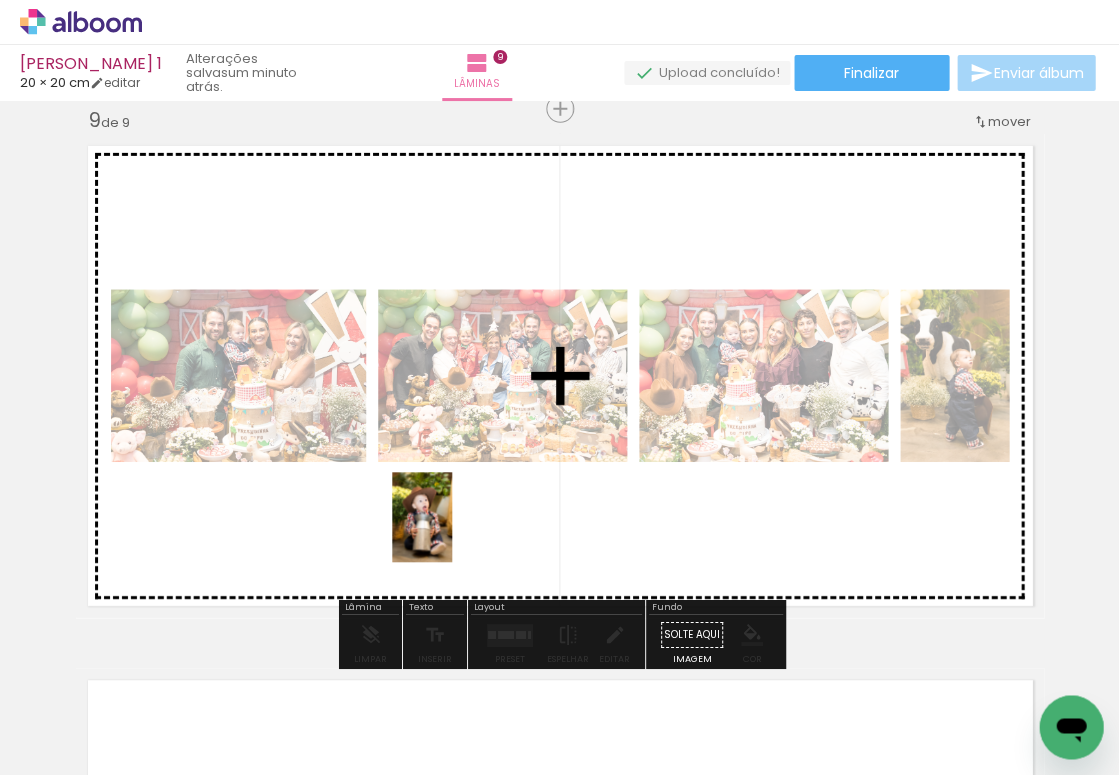drag, startPoint x: 307, startPoint y: 731, endPoint x: 451, endPoint y: 529, distance: 248.07257 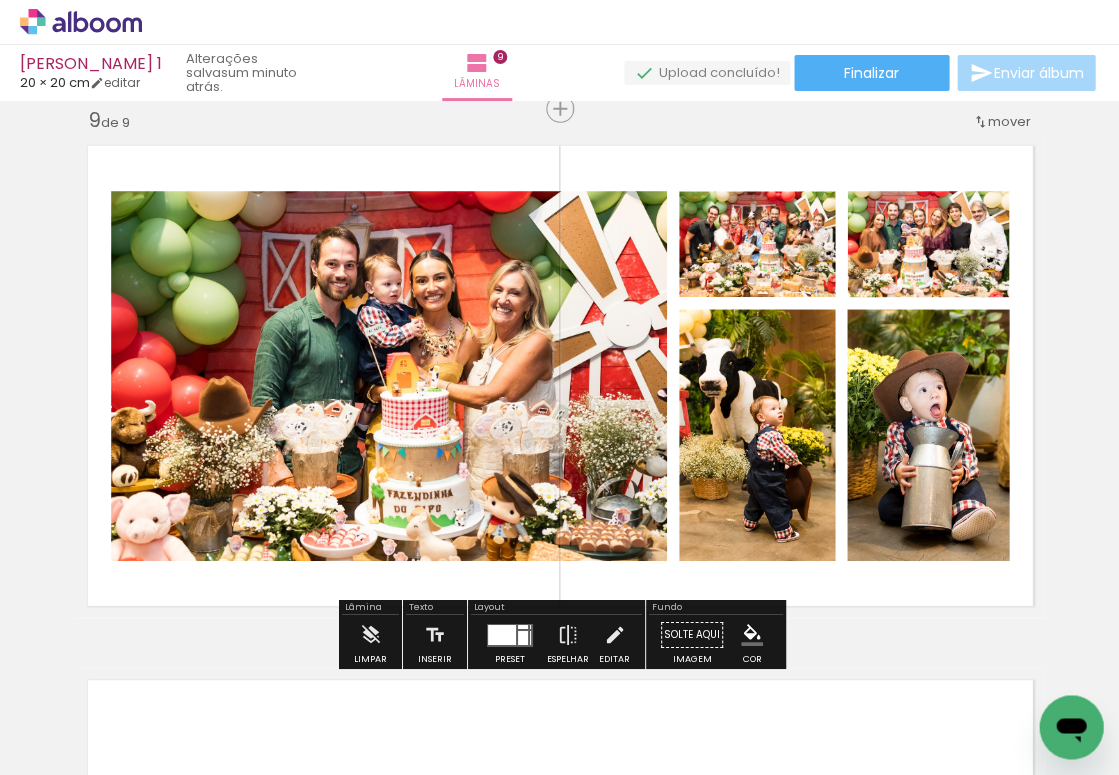 click at bounding box center (502, 634) 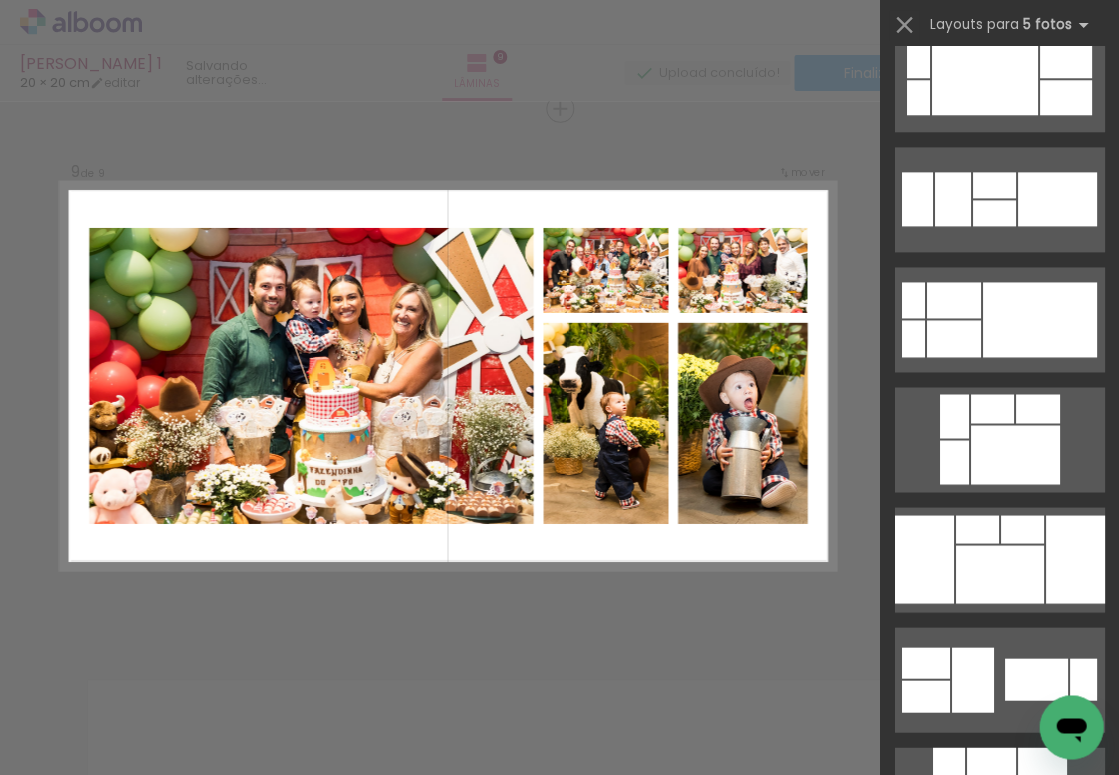 scroll, scrollTop: 0, scrollLeft: 0, axis: both 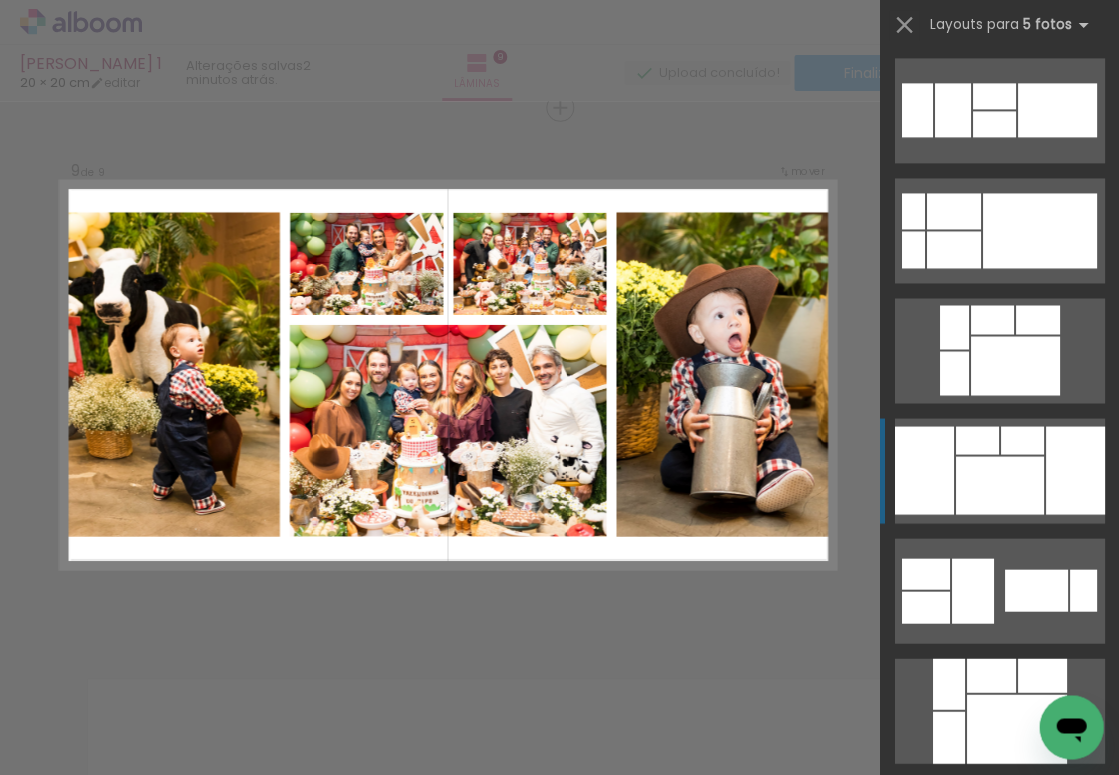 click at bounding box center [993, 124] 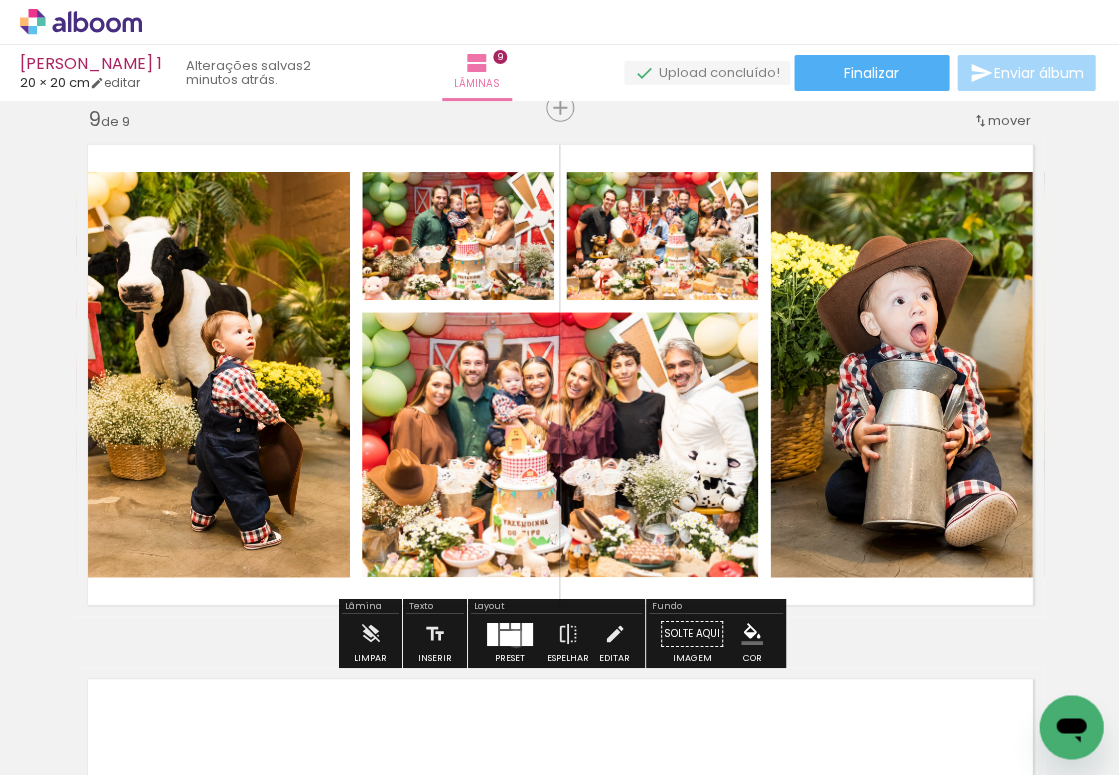 click at bounding box center [510, 637] 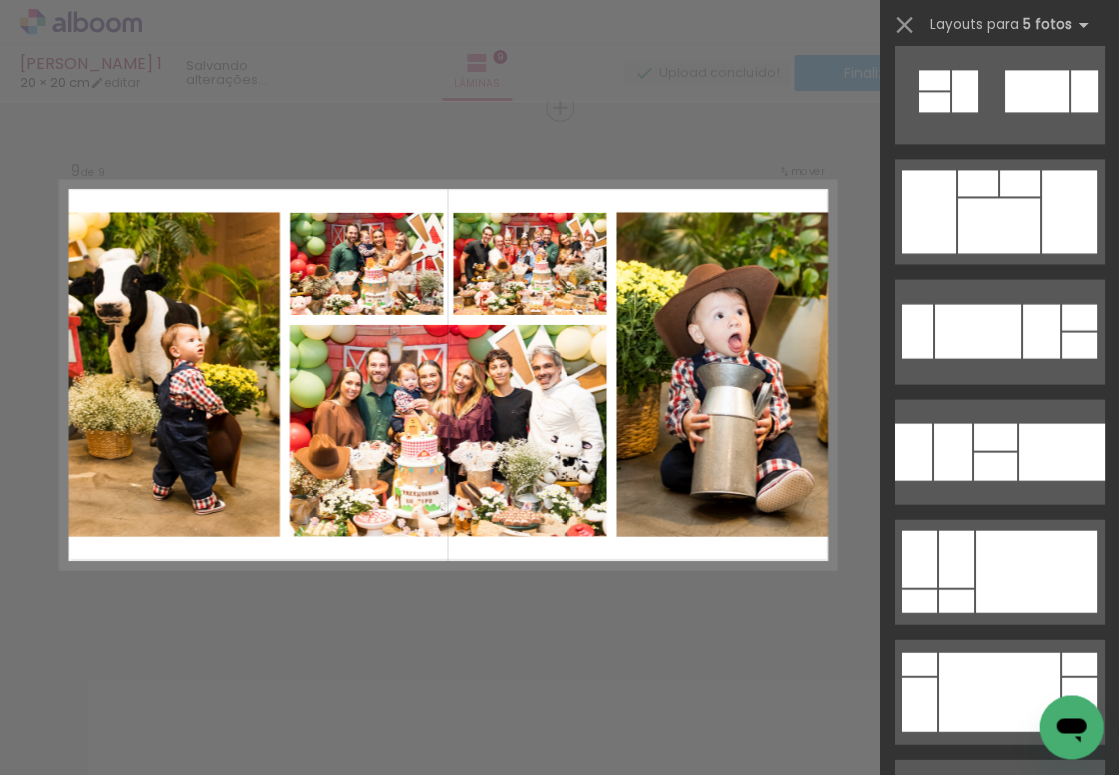 scroll, scrollTop: 5046, scrollLeft: 0, axis: vertical 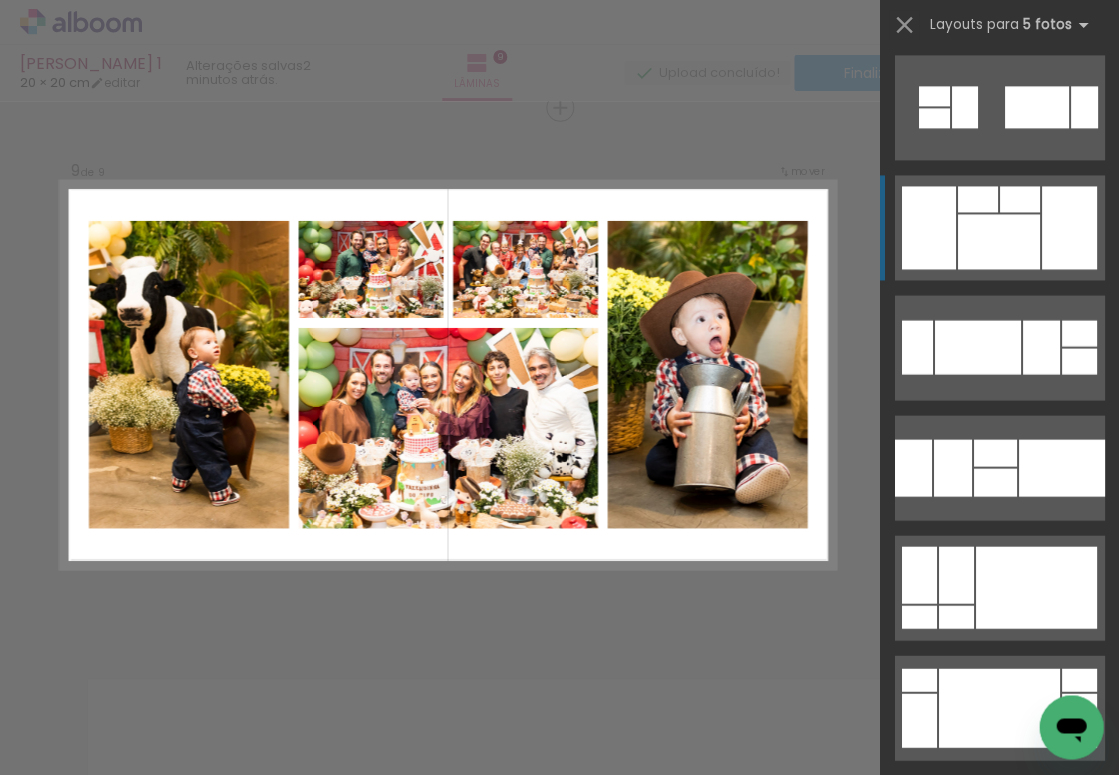 click at bounding box center (1017, -493) 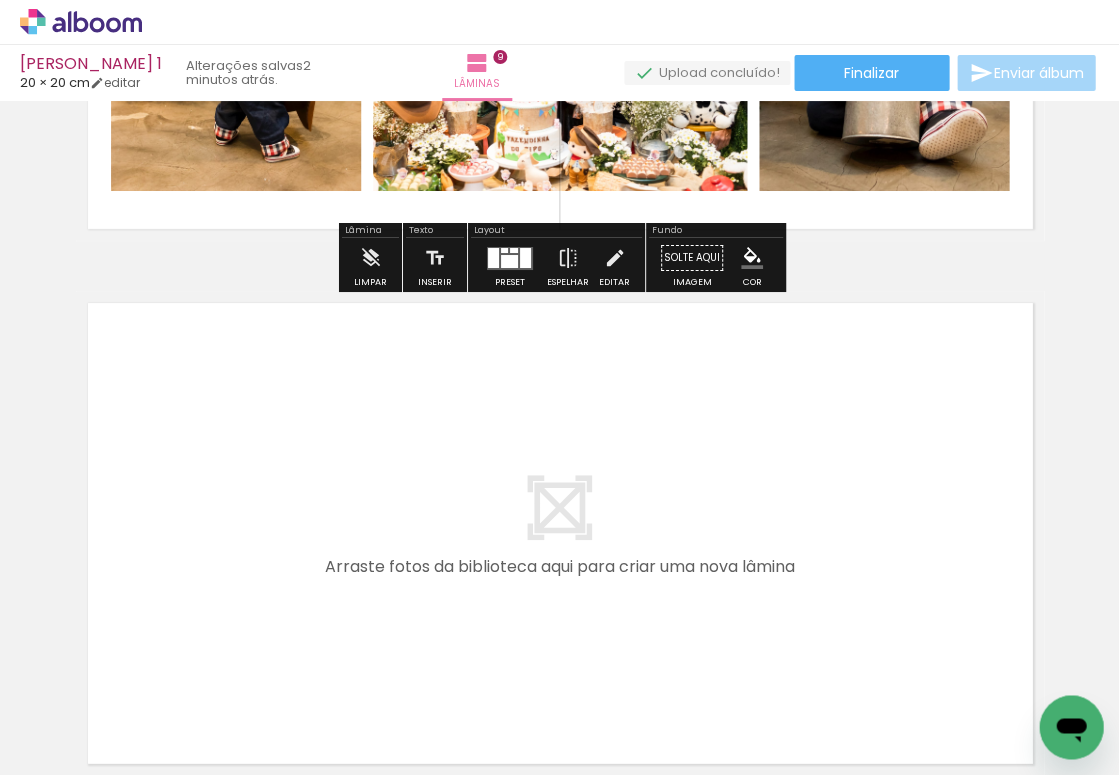 scroll, scrollTop: 4719, scrollLeft: 0, axis: vertical 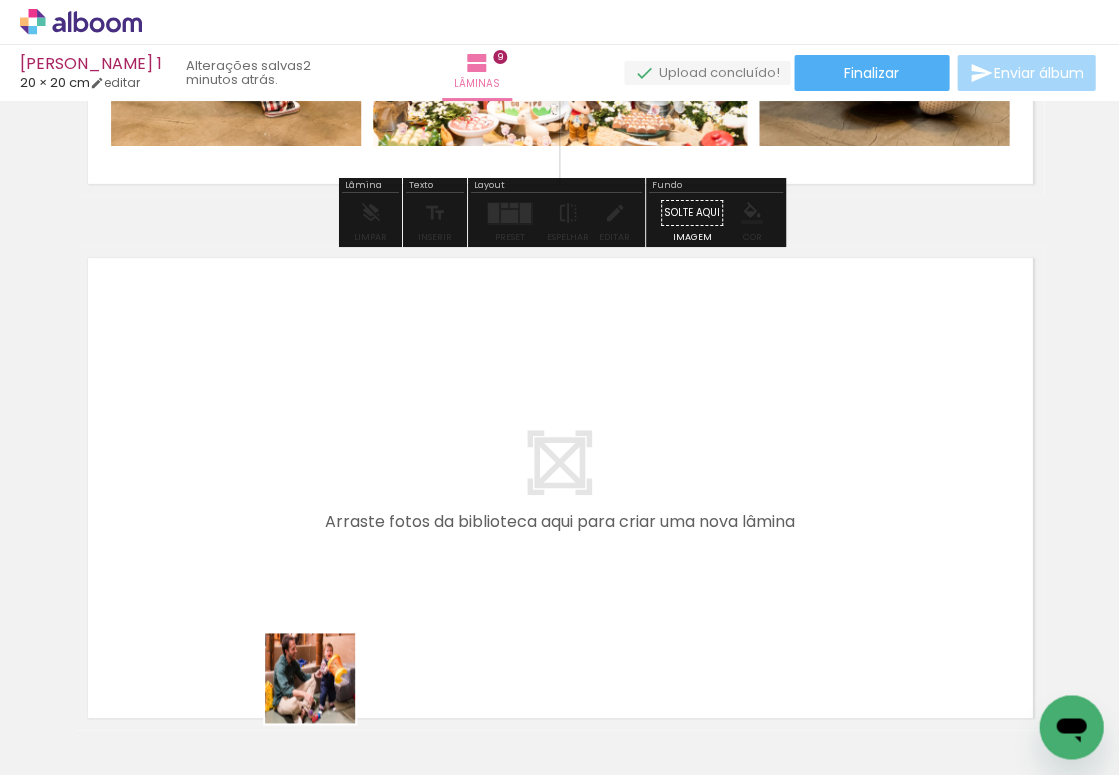 drag, startPoint x: 327, startPoint y: 701, endPoint x: 285, endPoint y: 550, distance: 156.73225 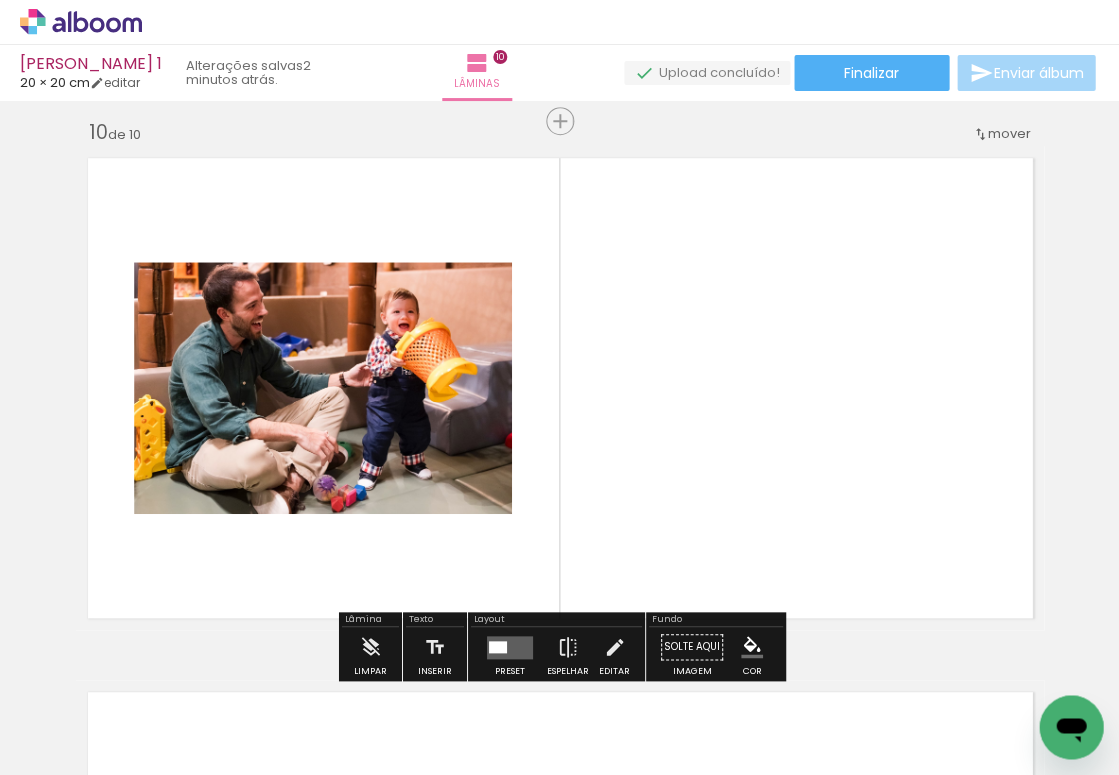 scroll, scrollTop: 4832, scrollLeft: 0, axis: vertical 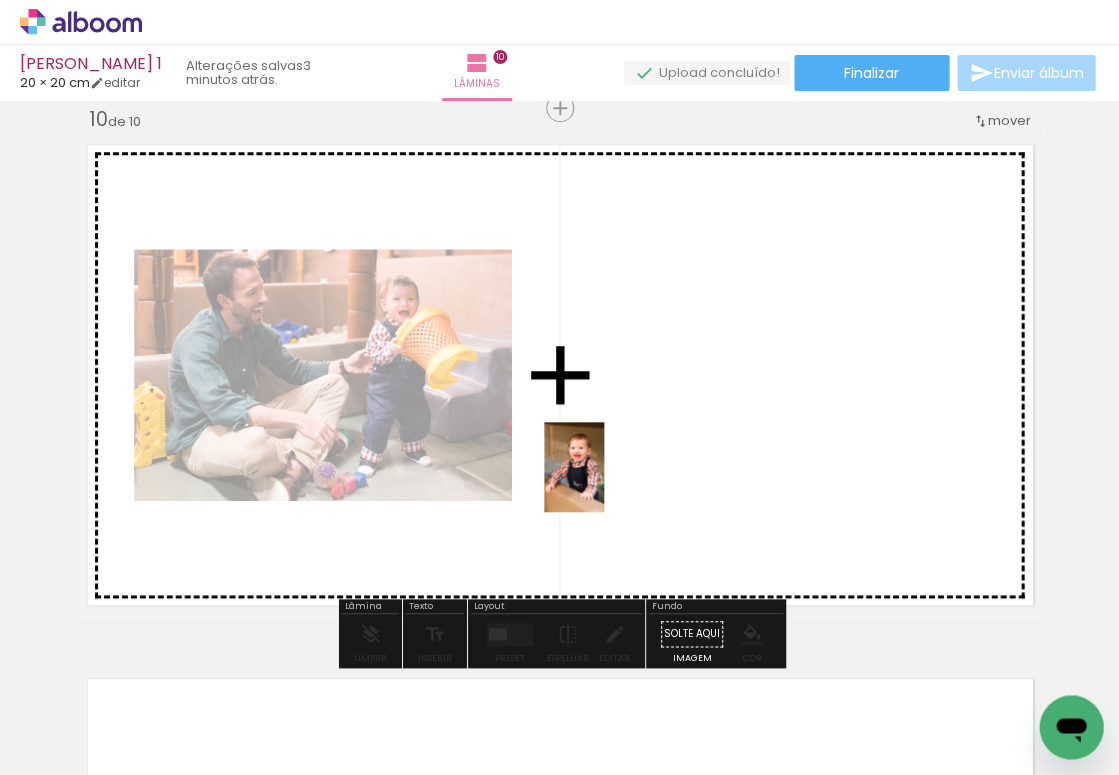drag, startPoint x: 322, startPoint y: 711, endPoint x: 604, endPoint y: 477, distance: 366.44235 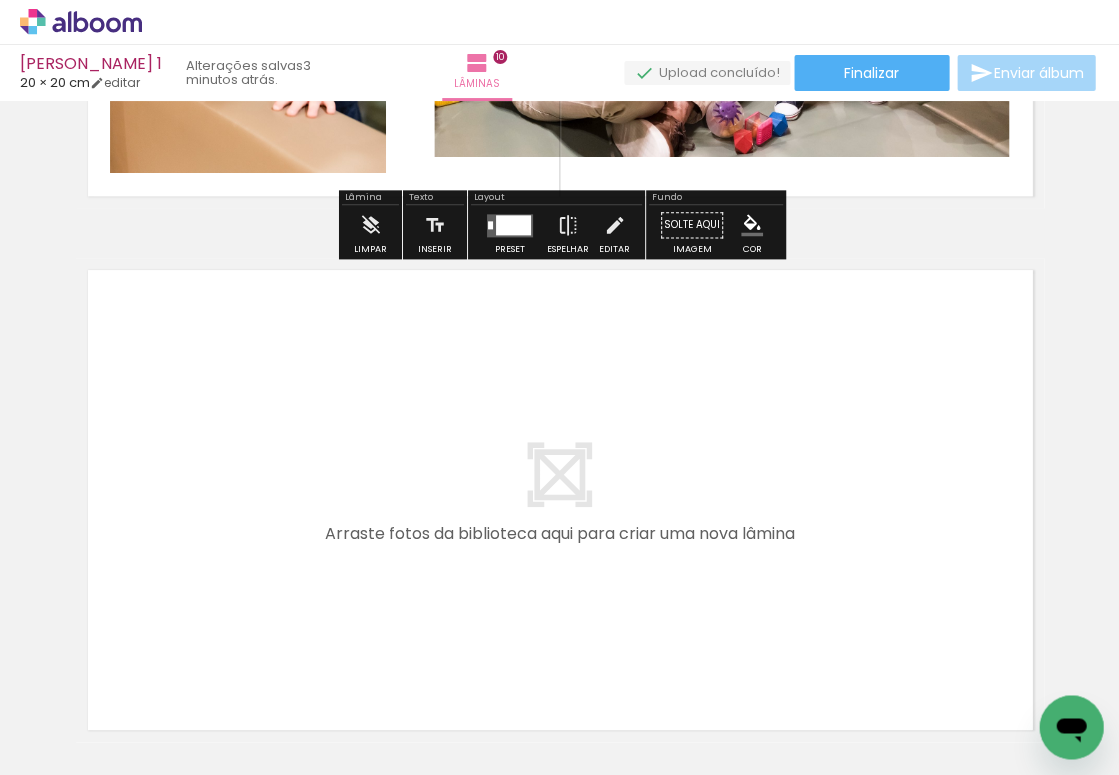 scroll, scrollTop: 5263, scrollLeft: 0, axis: vertical 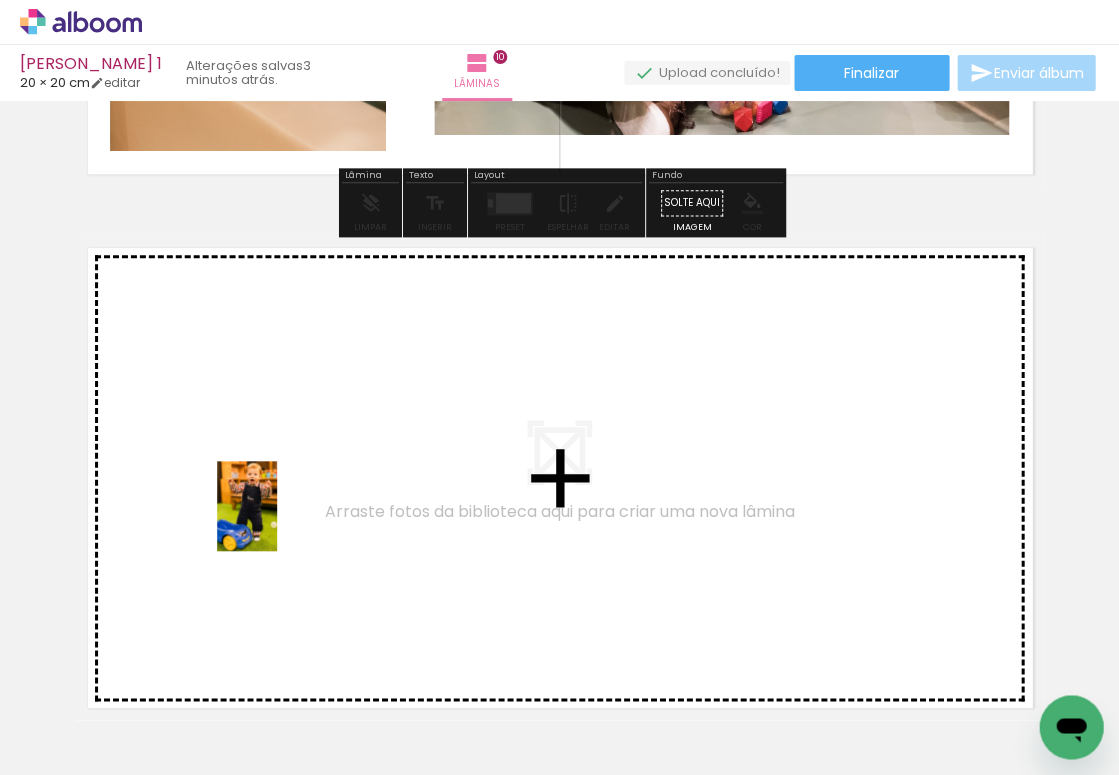 drag, startPoint x: 318, startPoint y: 713, endPoint x: 279, endPoint y: 524, distance: 192.98186 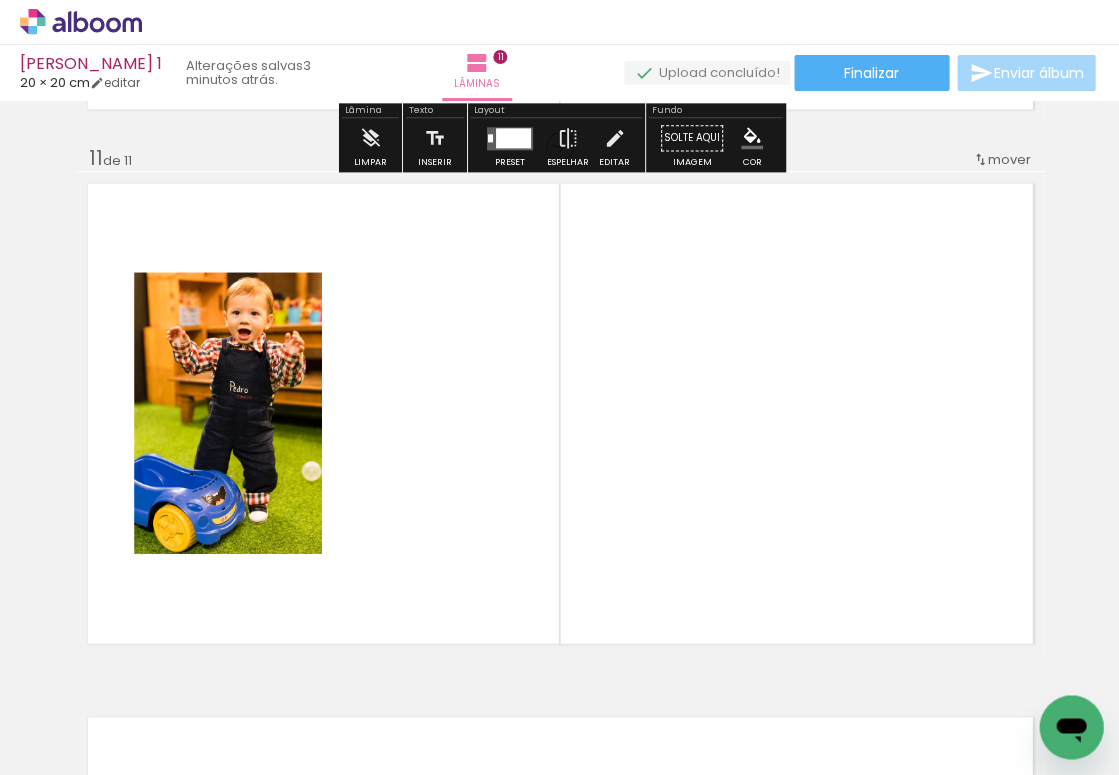 scroll, scrollTop: 5365, scrollLeft: 0, axis: vertical 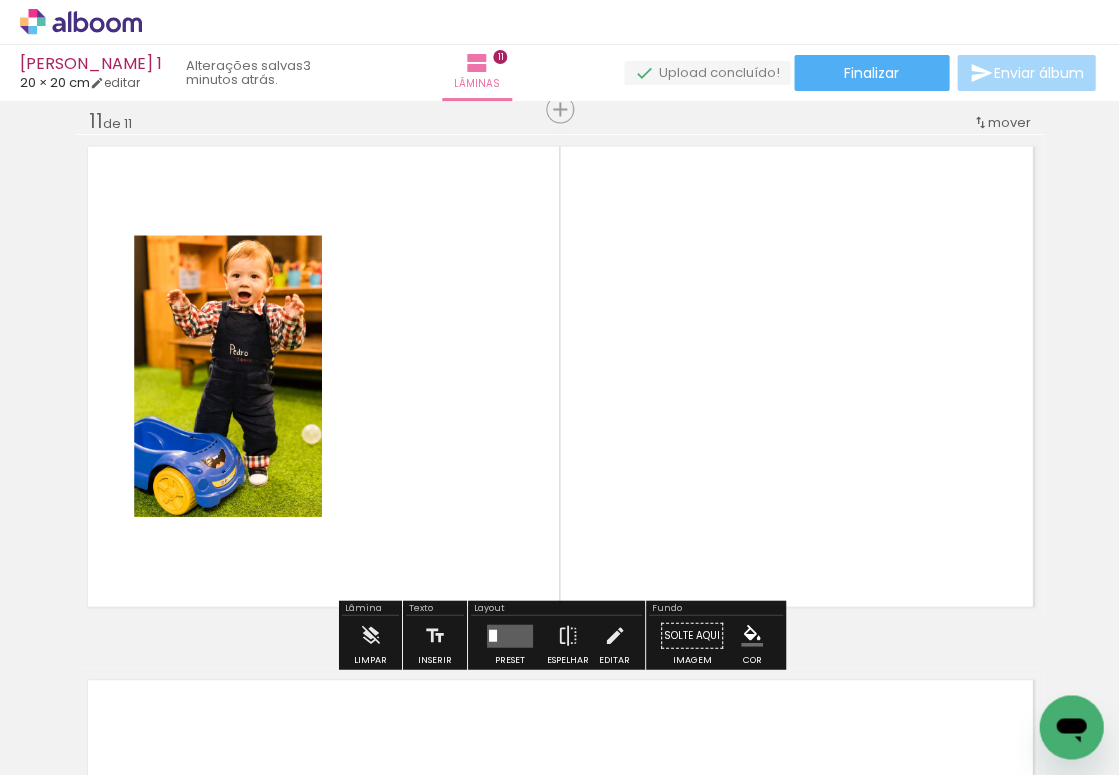 click at bounding box center [510, 634] 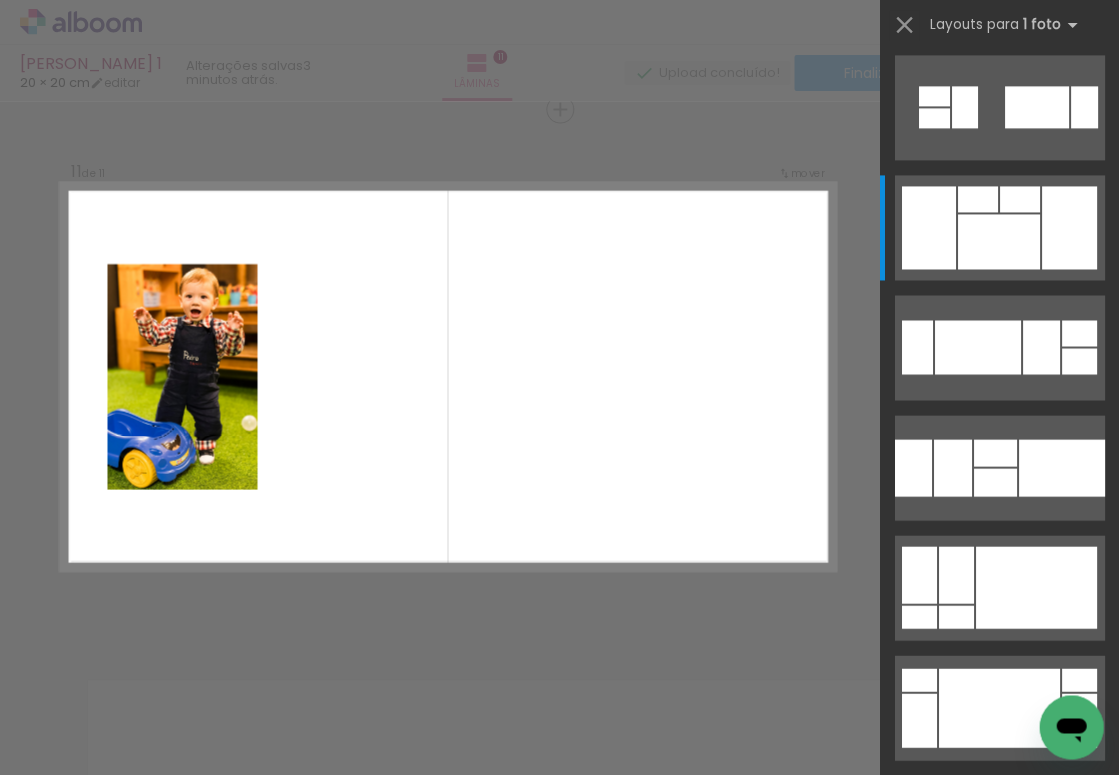 scroll, scrollTop: 0, scrollLeft: 0, axis: both 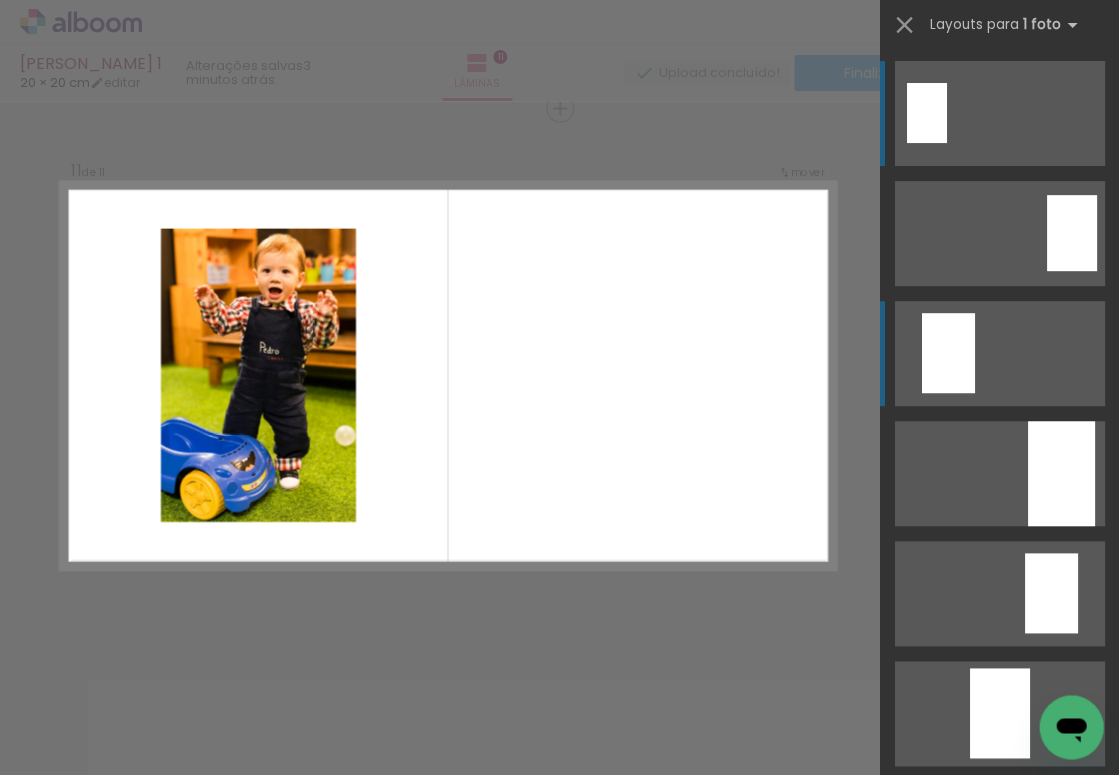 click at bounding box center [1071, 233] 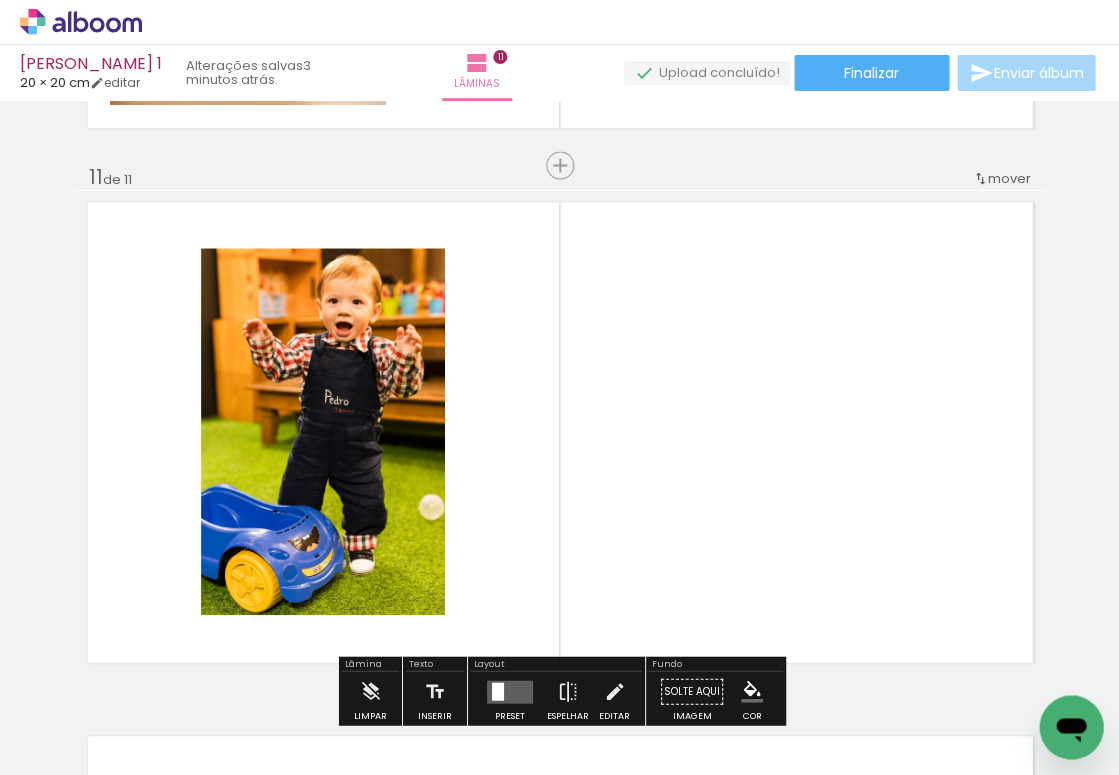 scroll, scrollTop: 5308, scrollLeft: 0, axis: vertical 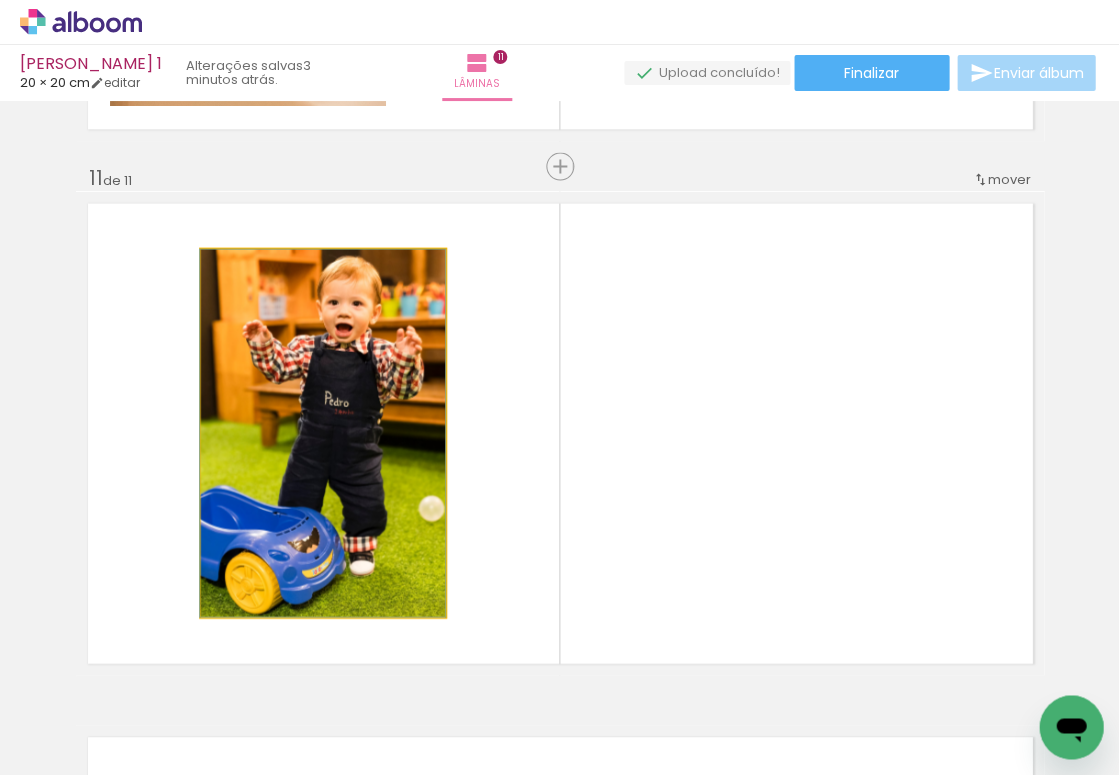 drag, startPoint x: 359, startPoint y: 507, endPoint x: 359, endPoint y: 520, distance: 13 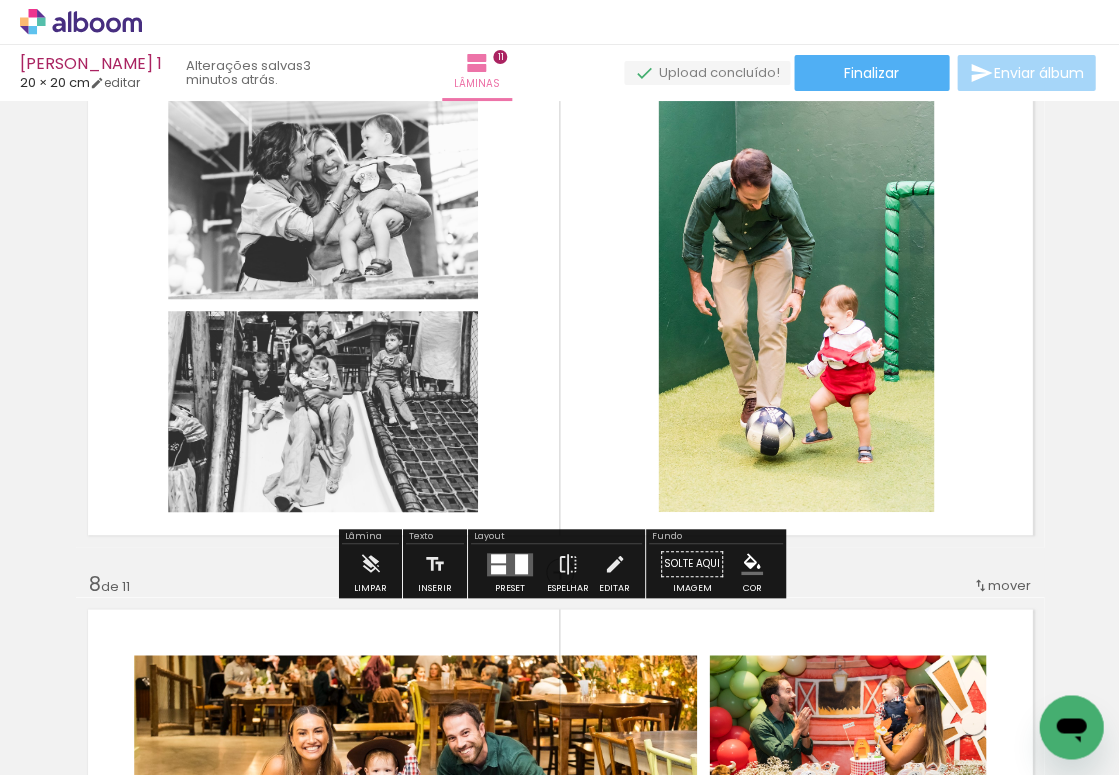 scroll, scrollTop: 3308, scrollLeft: 0, axis: vertical 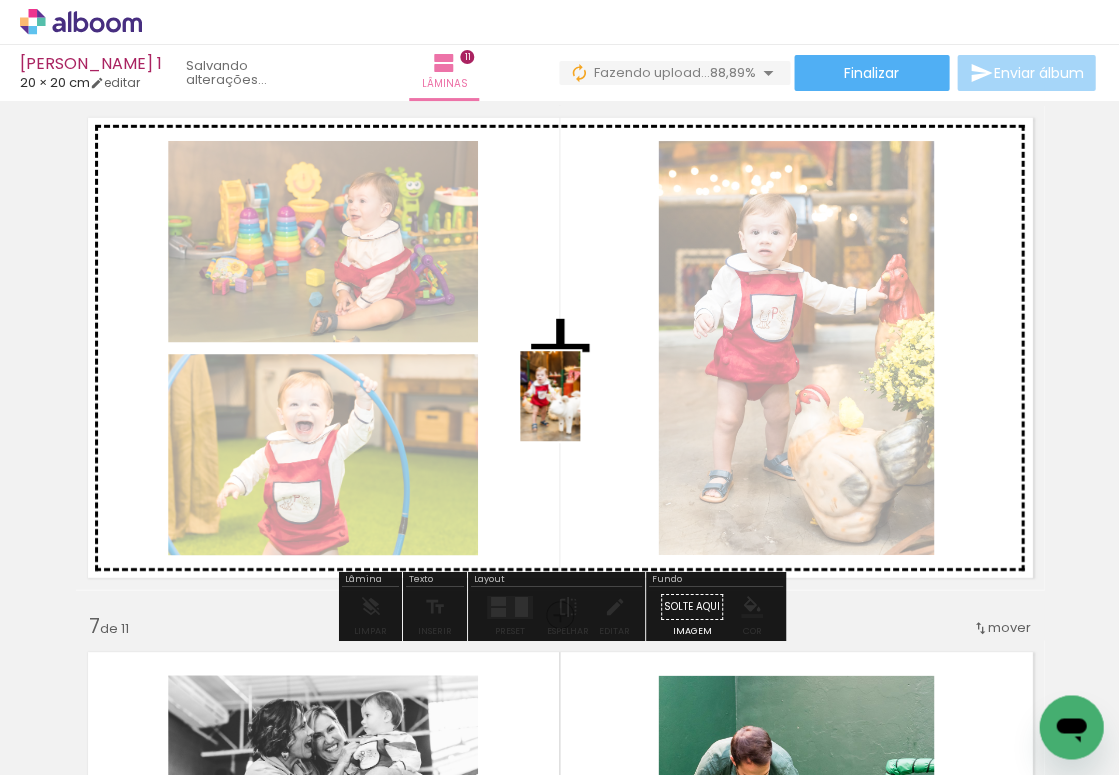 drag, startPoint x: 313, startPoint y: 726, endPoint x: 580, endPoint y: 411, distance: 412.9334 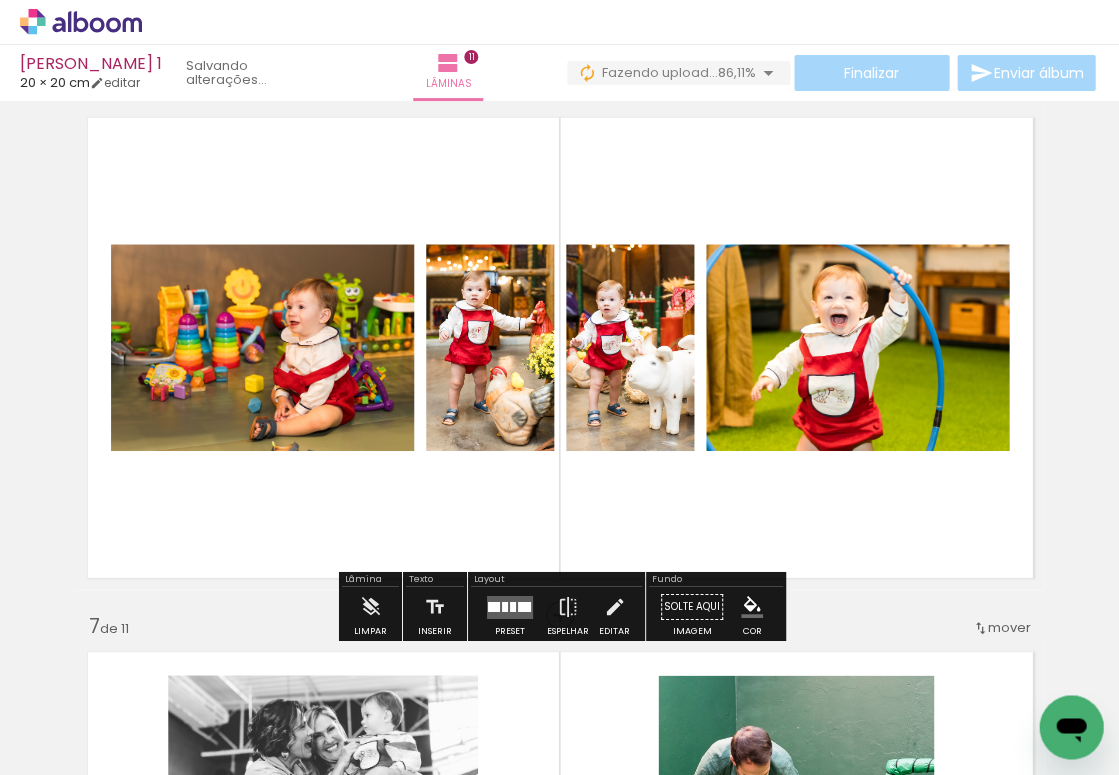 click at bounding box center [510, 606] 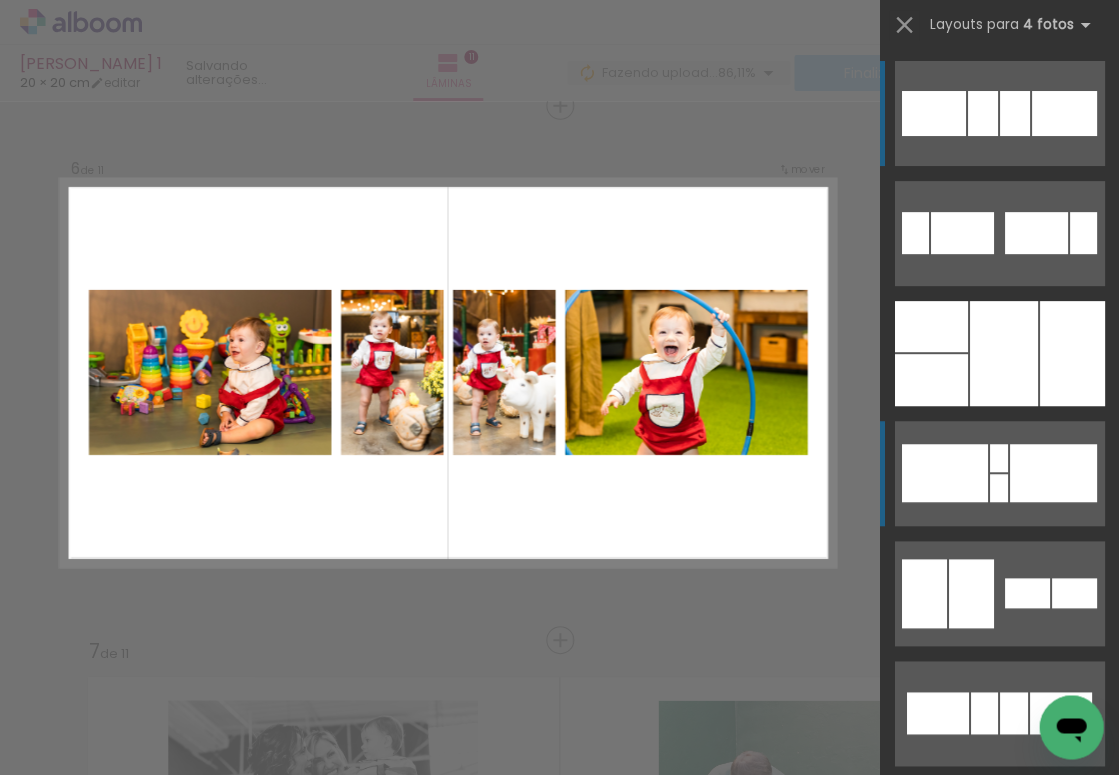 scroll, scrollTop: 2695, scrollLeft: 0, axis: vertical 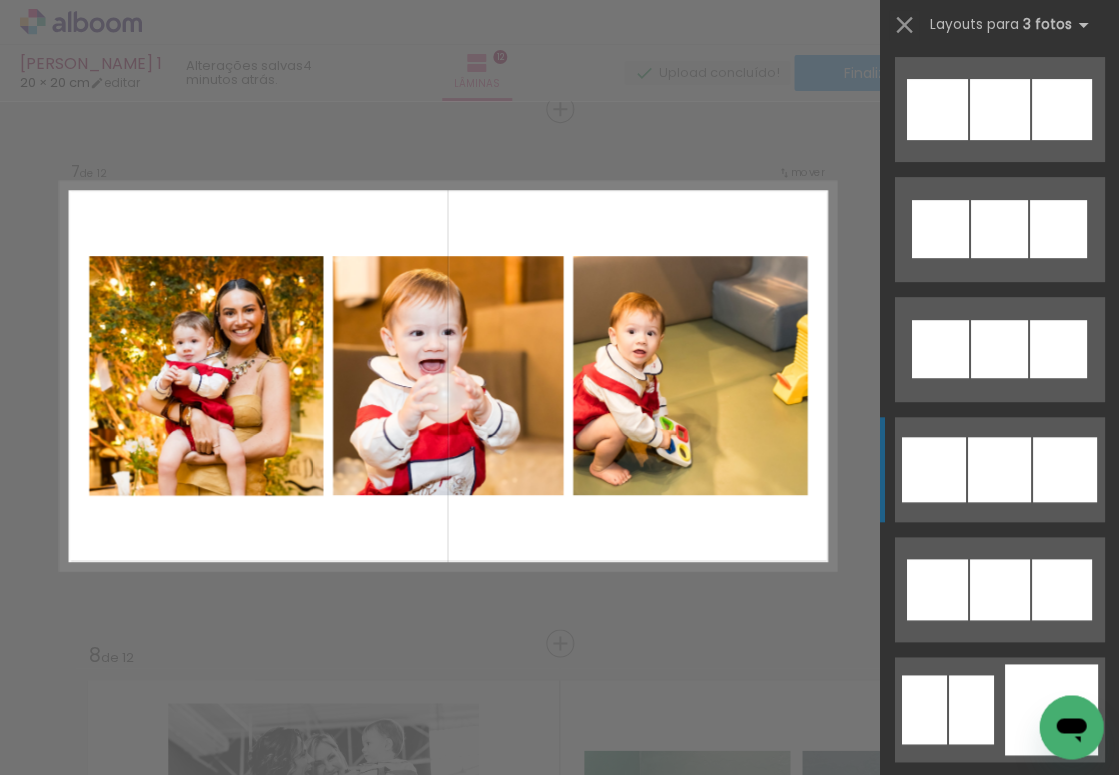 click at bounding box center (980, 829) 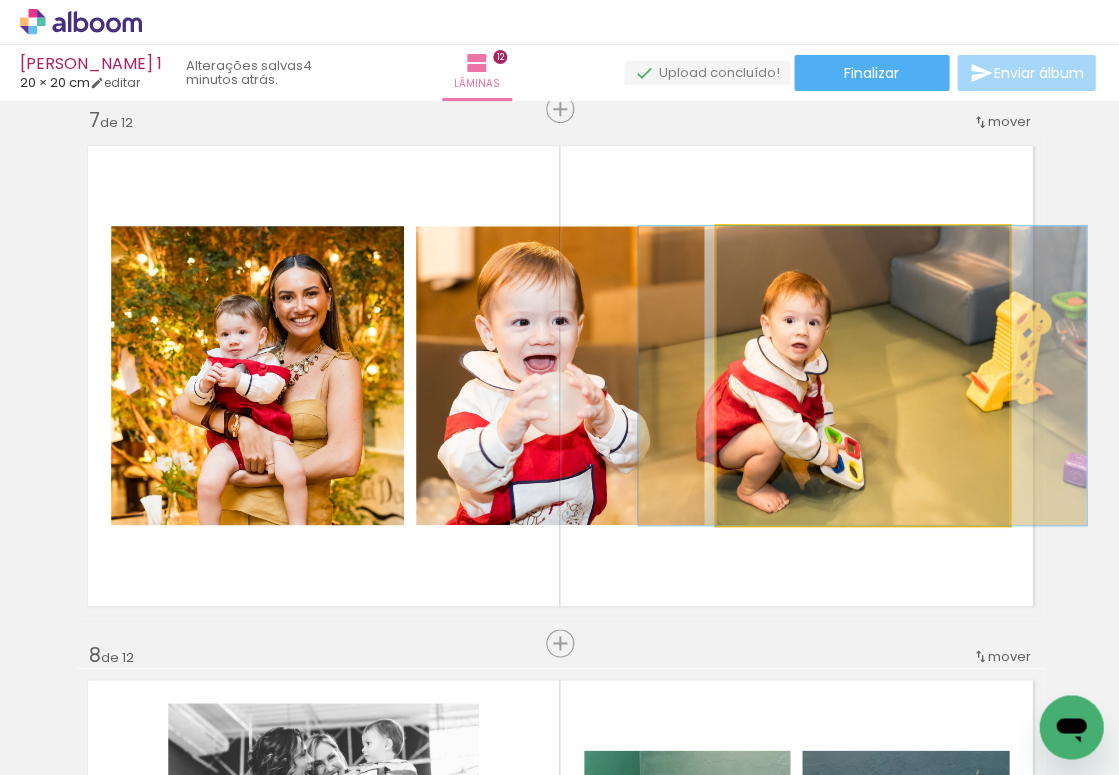 click 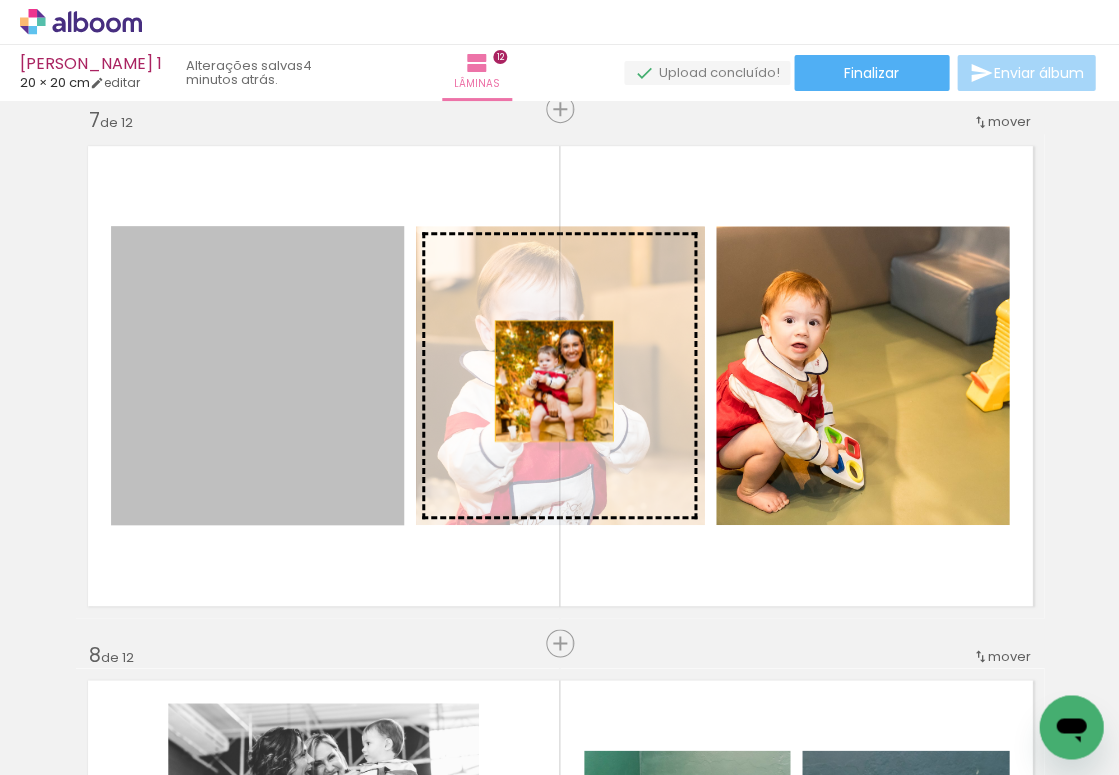 drag, startPoint x: 306, startPoint y: 406, endPoint x: 553, endPoint y: 381, distance: 248.26196 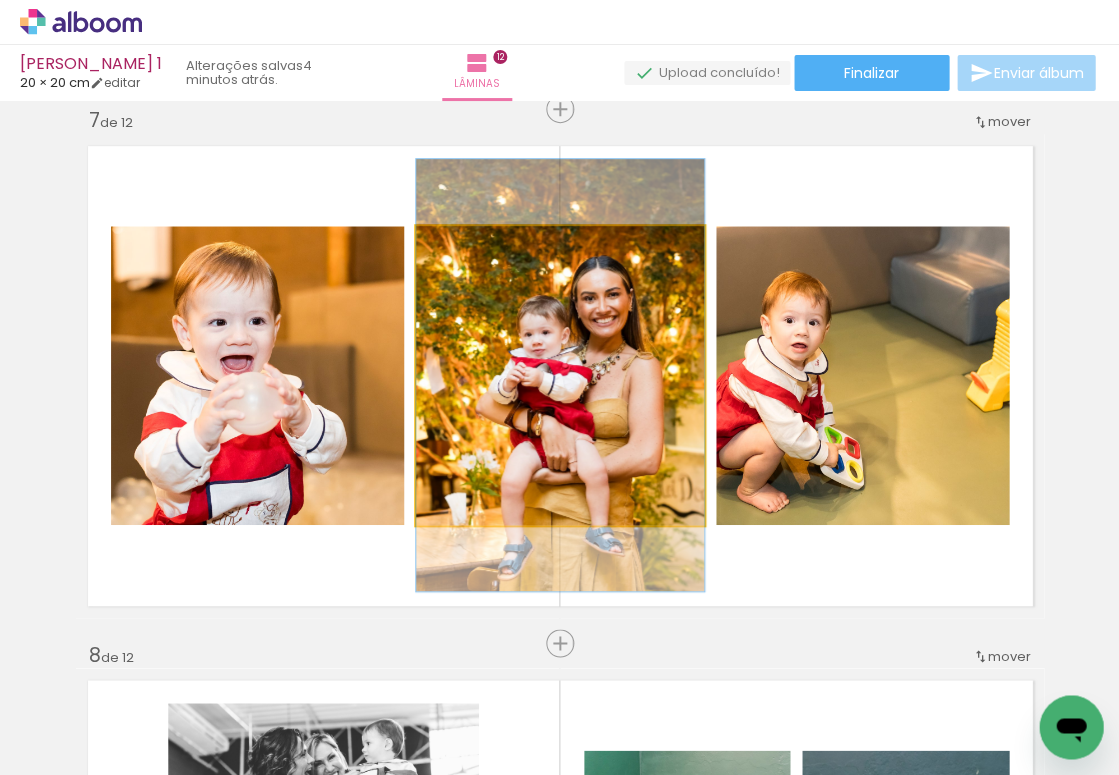 drag, startPoint x: 503, startPoint y: 376, endPoint x: 492, endPoint y: 376, distance: 11 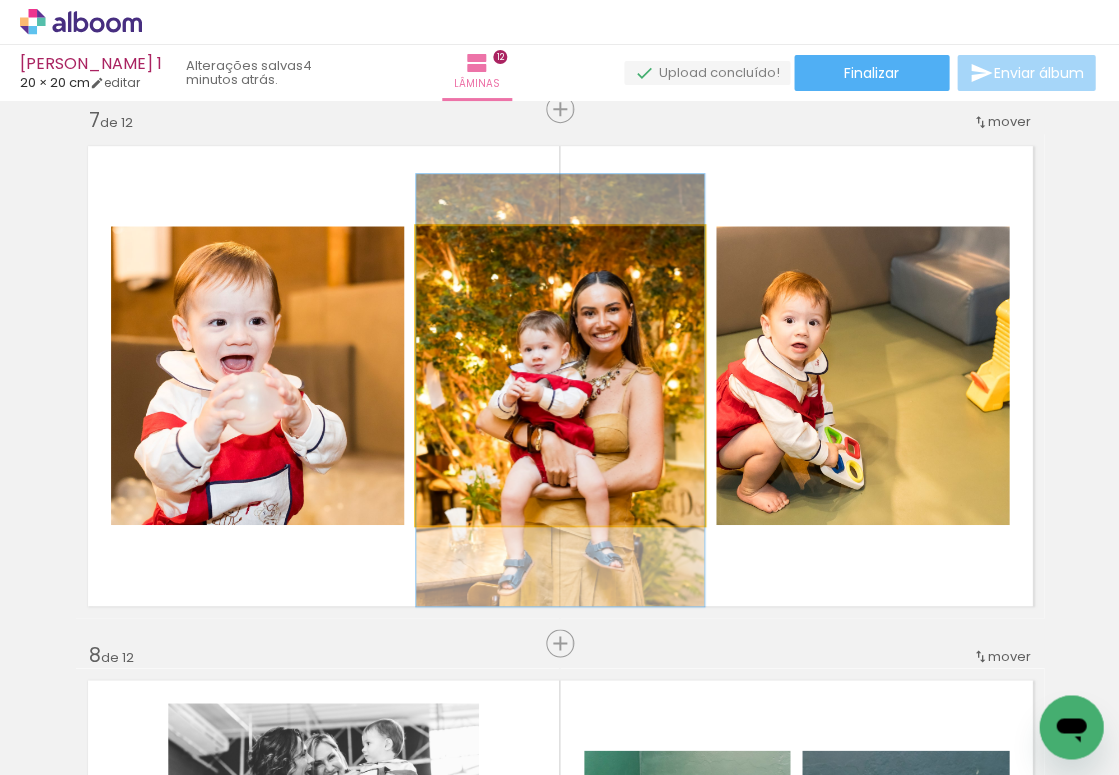 drag, startPoint x: 492, startPoint y: 376, endPoint x: 493, endPoint y: 388, distance: 12.0415945 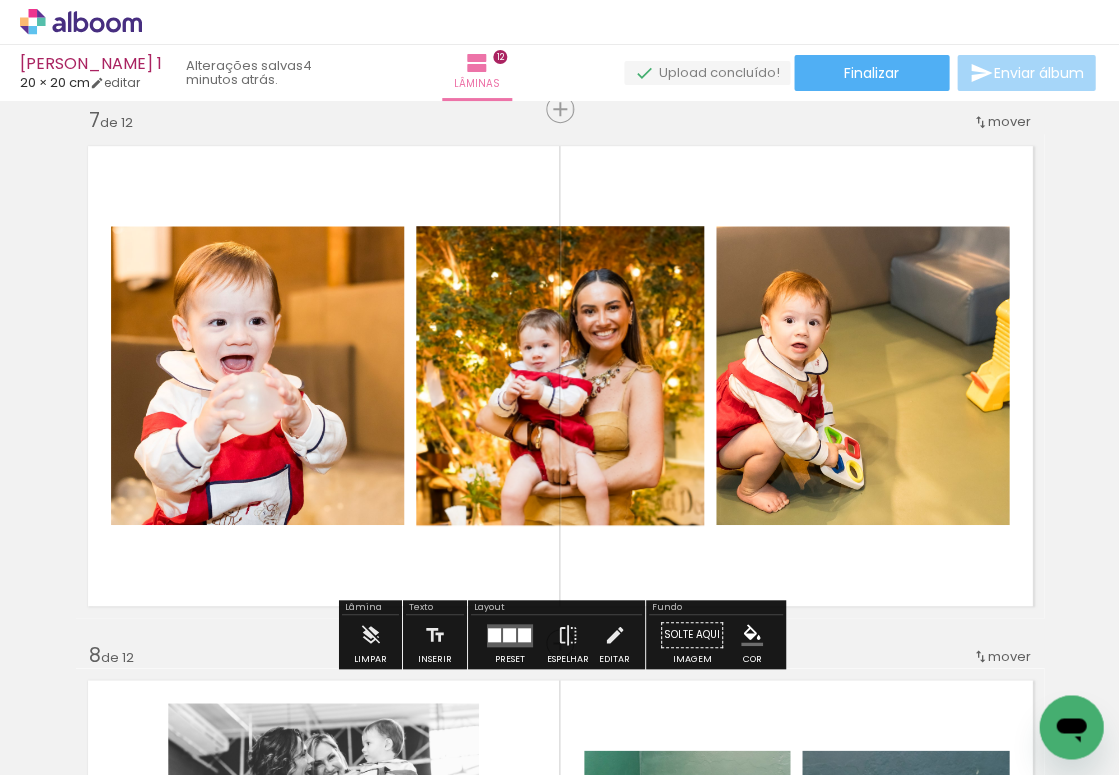 click 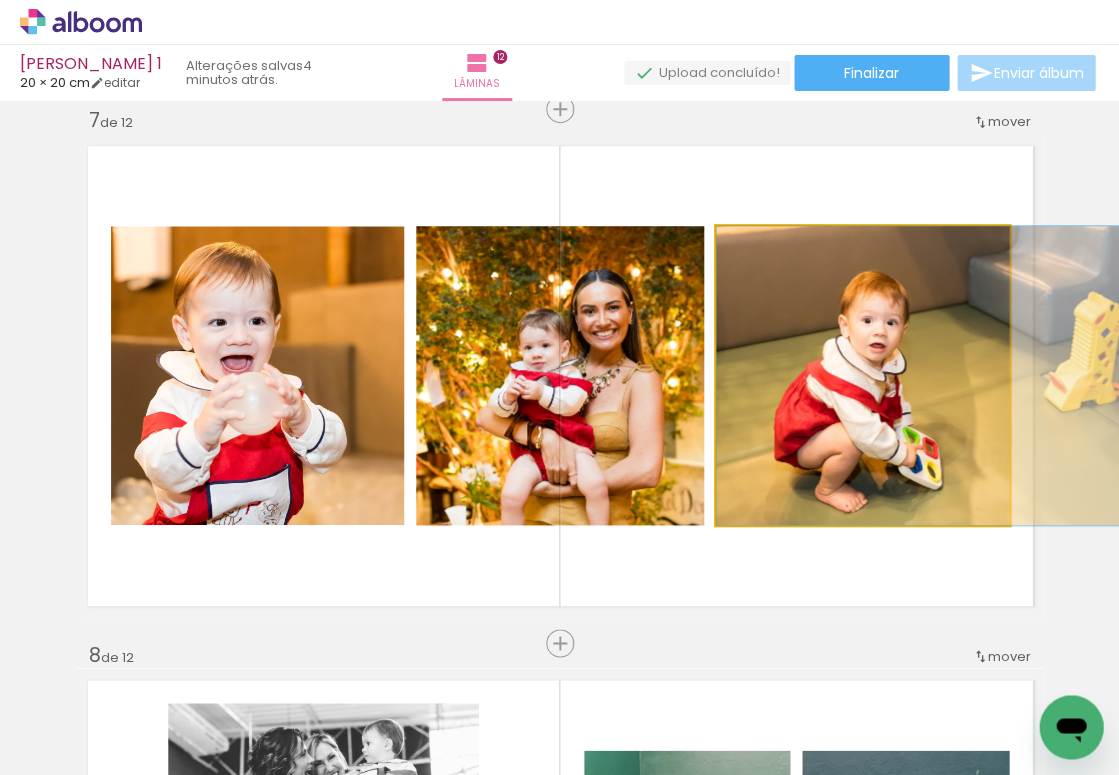 drag, startPoint x: 828, startPoint y: 386, endPoint x: 915, endPoint y: 381, distance: 87.14356 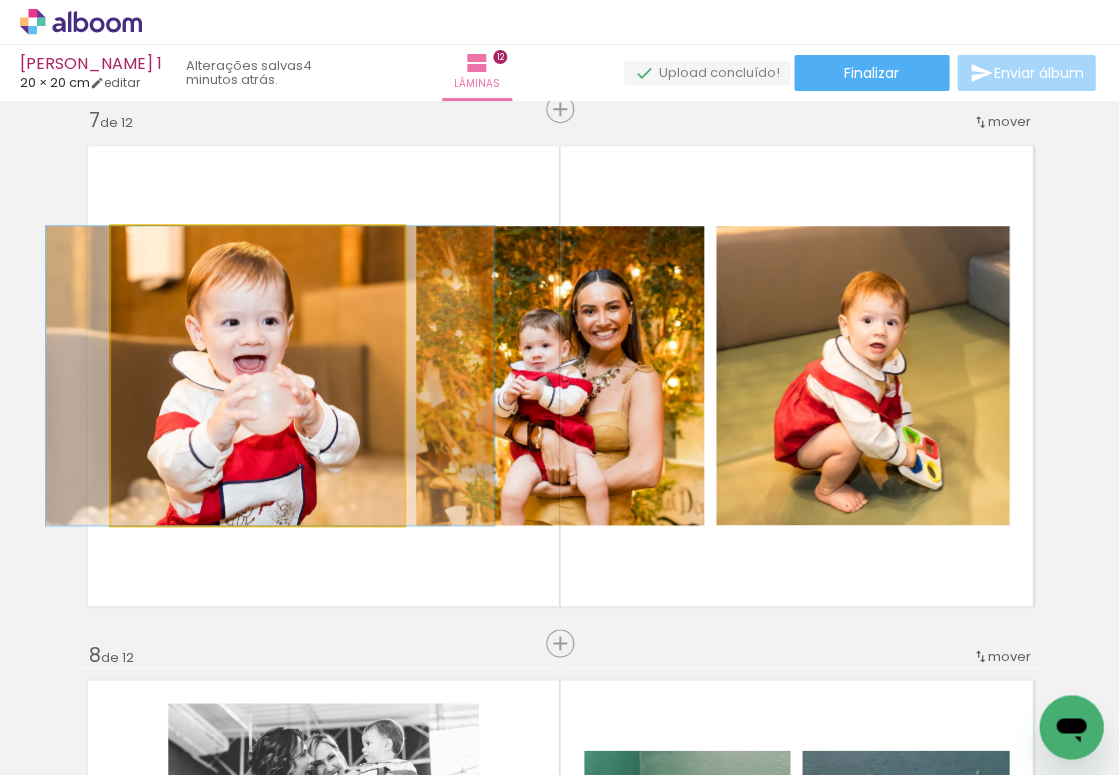drag, startPoint x: 267, startPoint y: 430, endPoint x: 280, endPoint y: 430, distance: 13 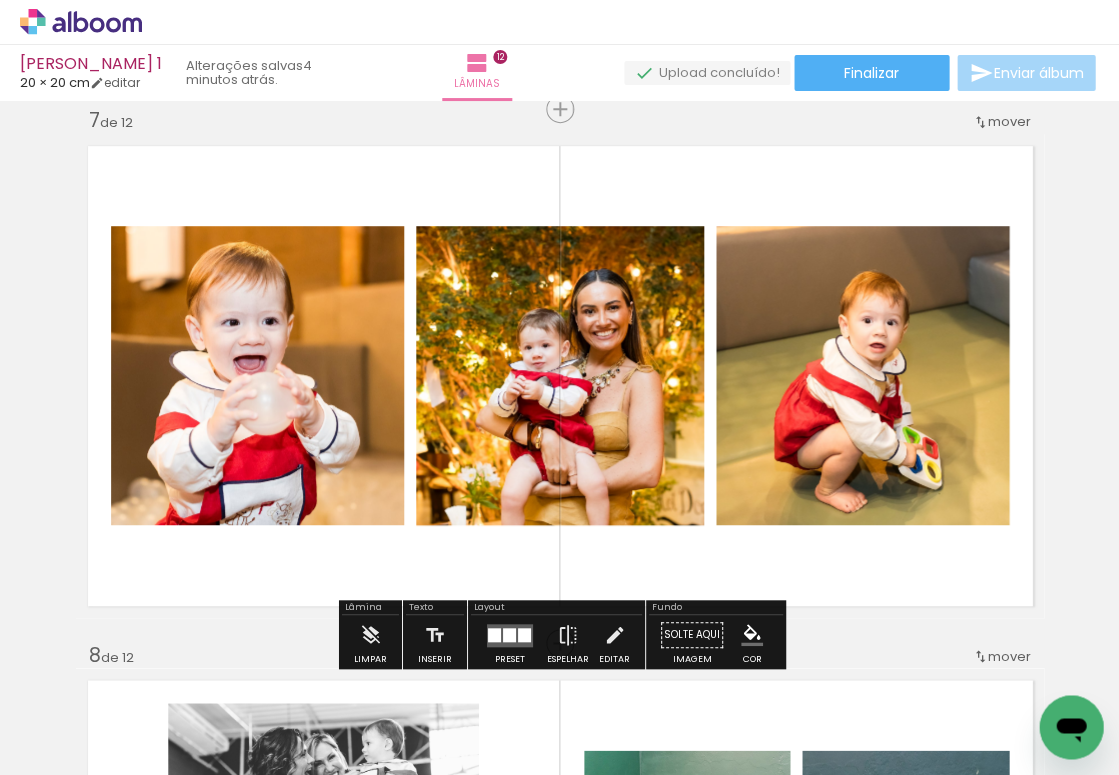 click at bounding box center [560, 376] 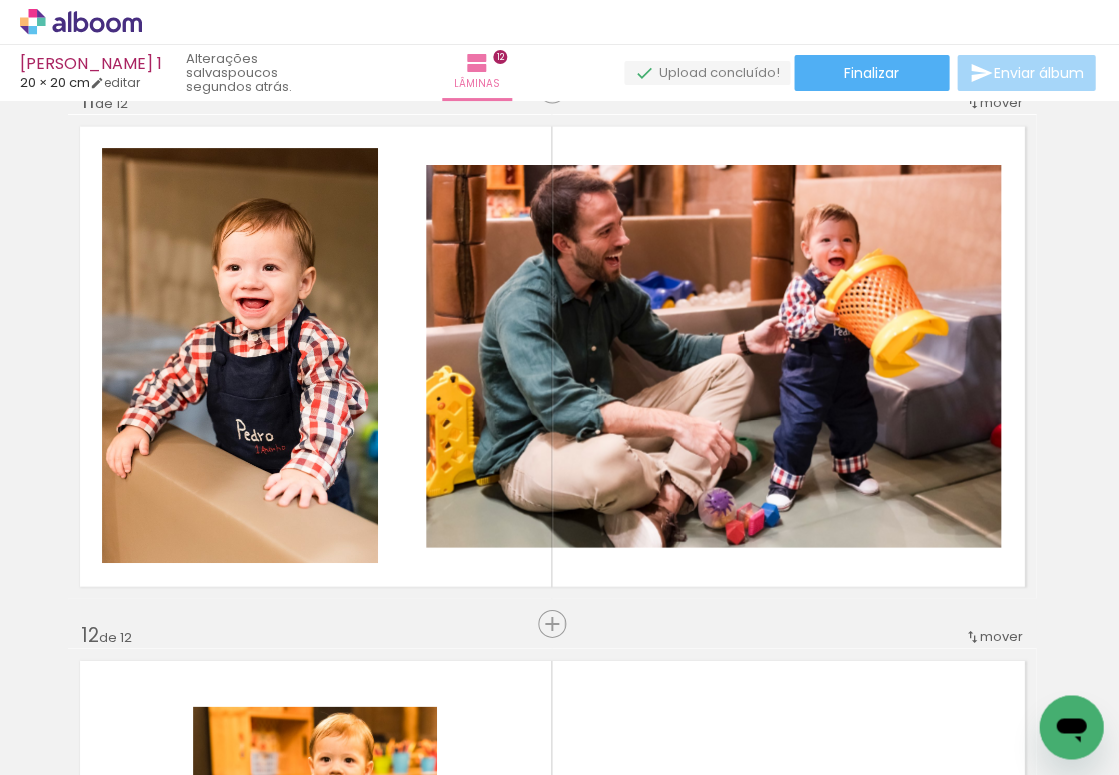 scroll, scrollTop: 5371, scrollLeft: 8, axis: both 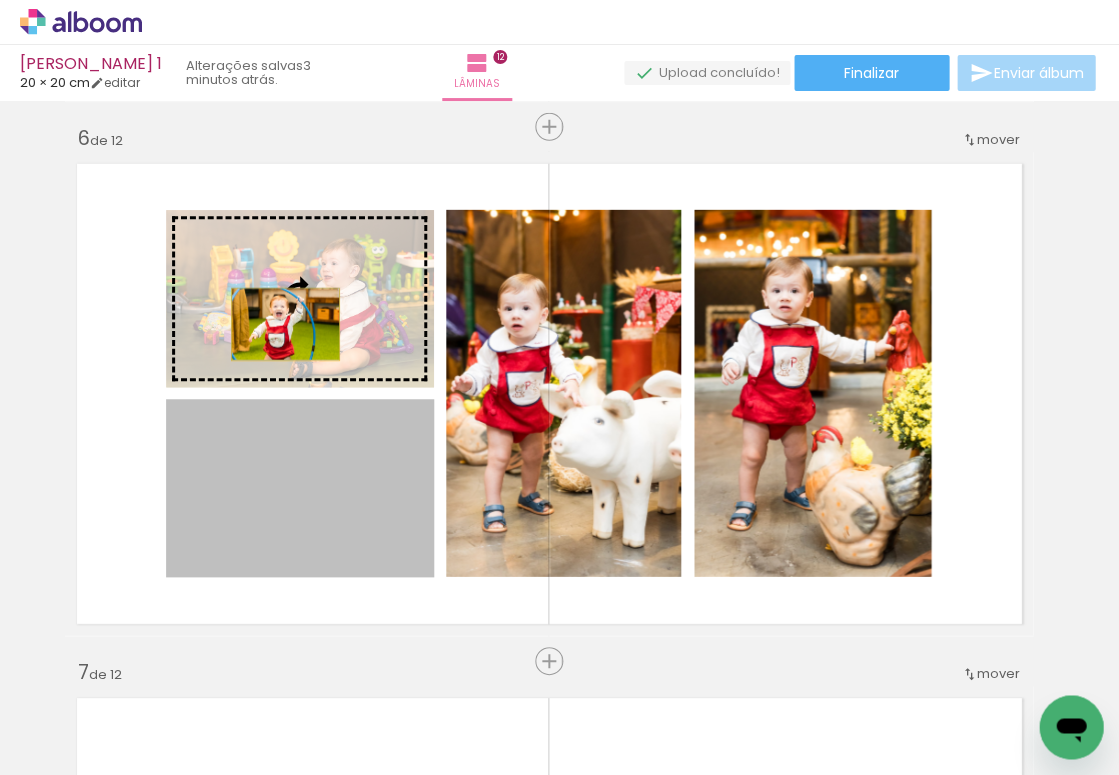 drag, startPoint x: 304, startPoint y: 478, endPoint x: 284, endPoint y: 324, distance: 155.29327 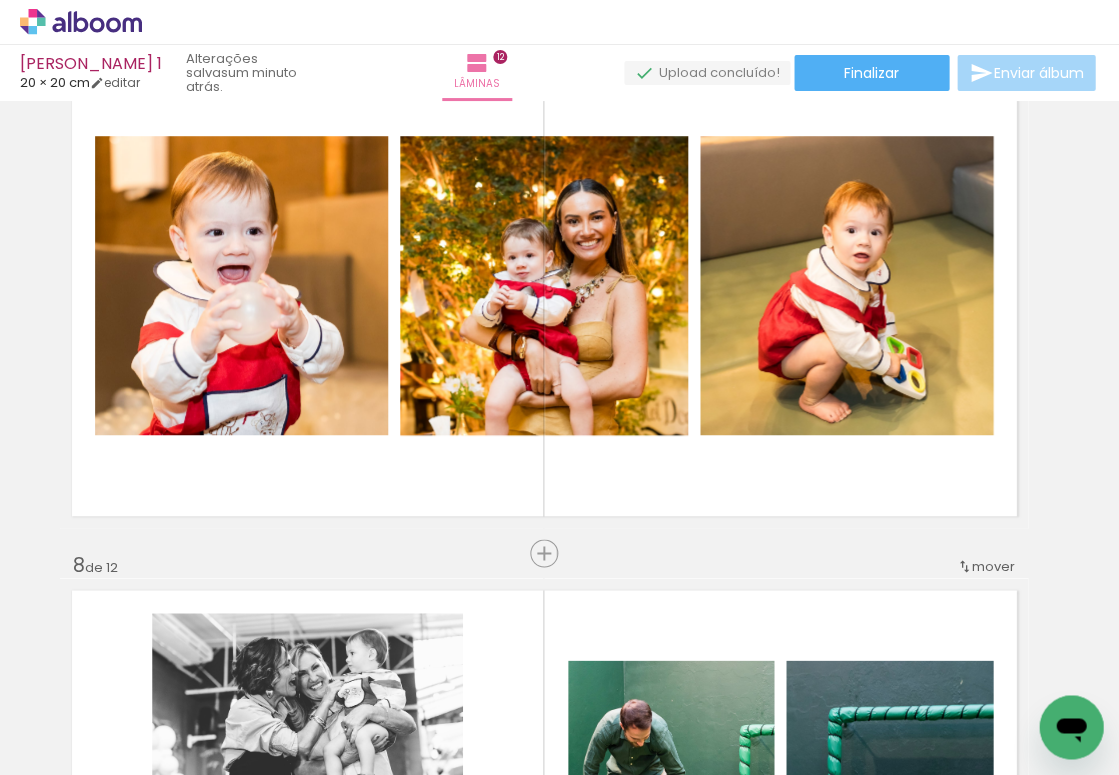 scroll, scrollTop: 3300, scrollLeft: 16, axis: both 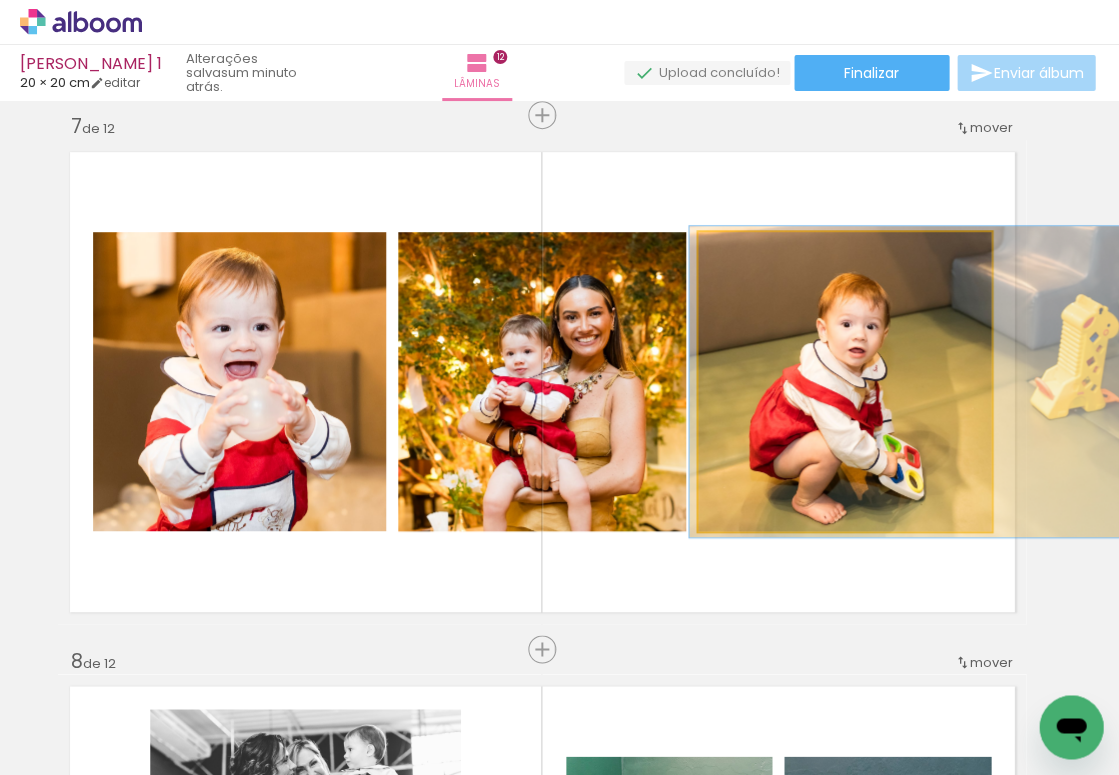 type on "104" 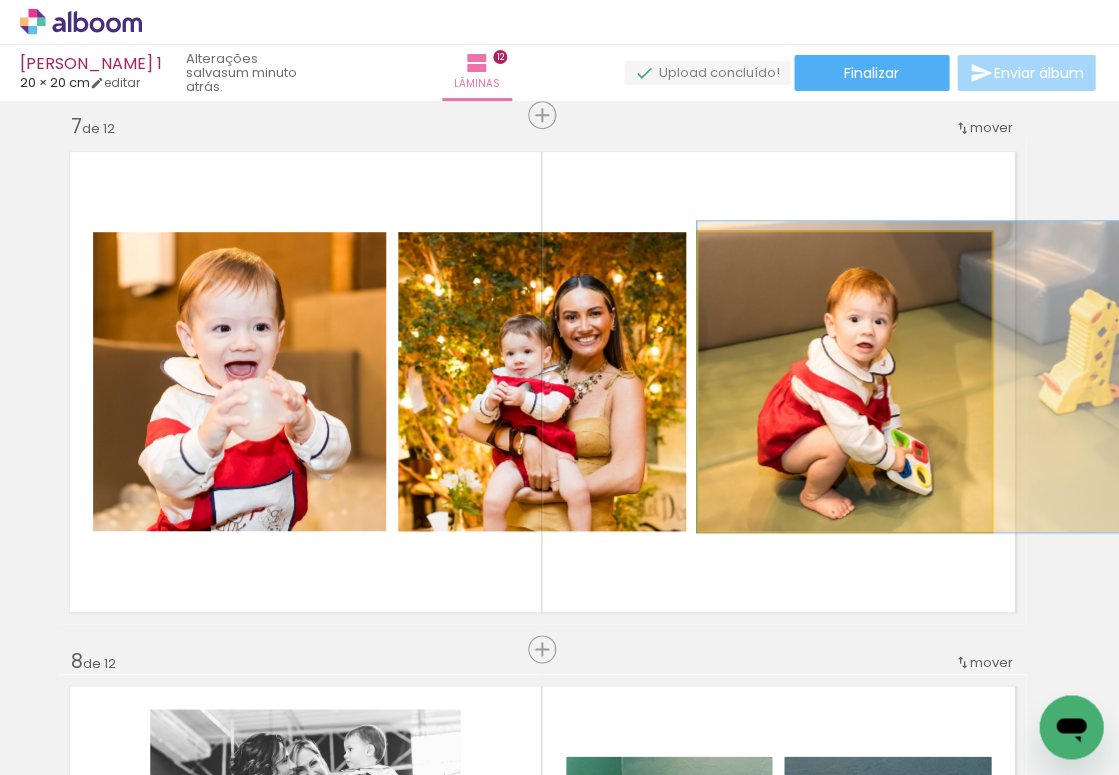 drag, startPoint x: 849, startPoint y: 461, endPoint x: 859, endPoint y: 456, distance: 11.18034 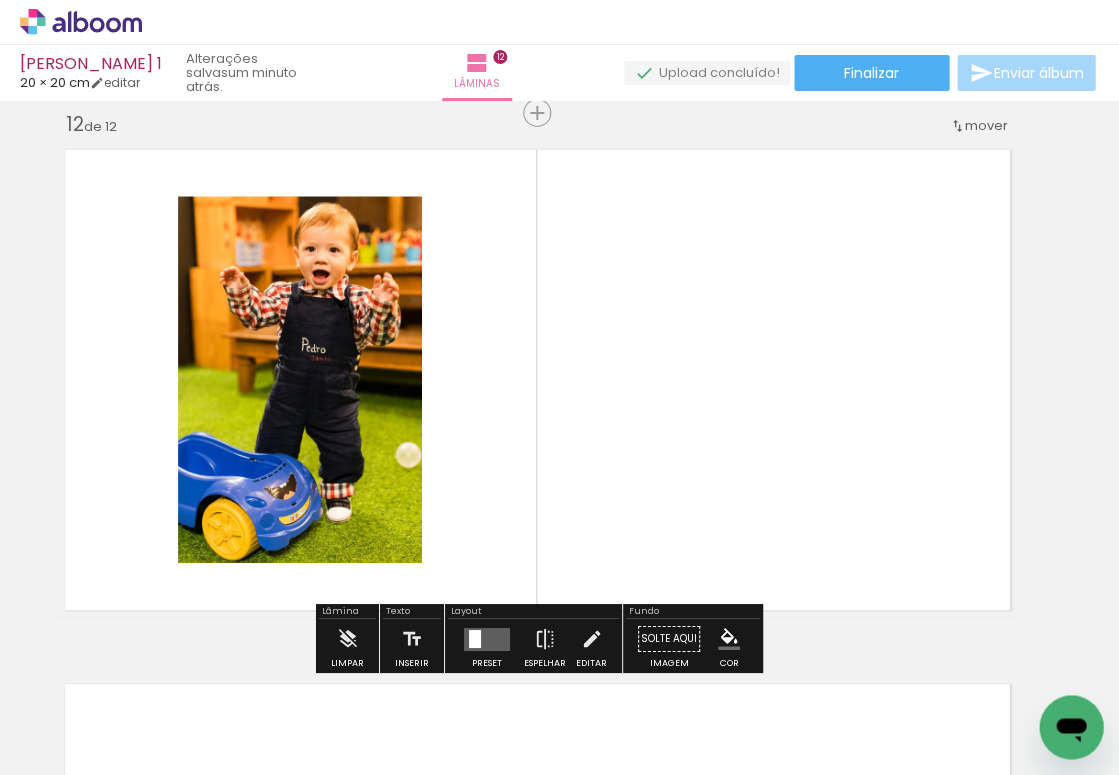 scroll, scrollTop: 5860, scrollLeft: 23, axis: both 